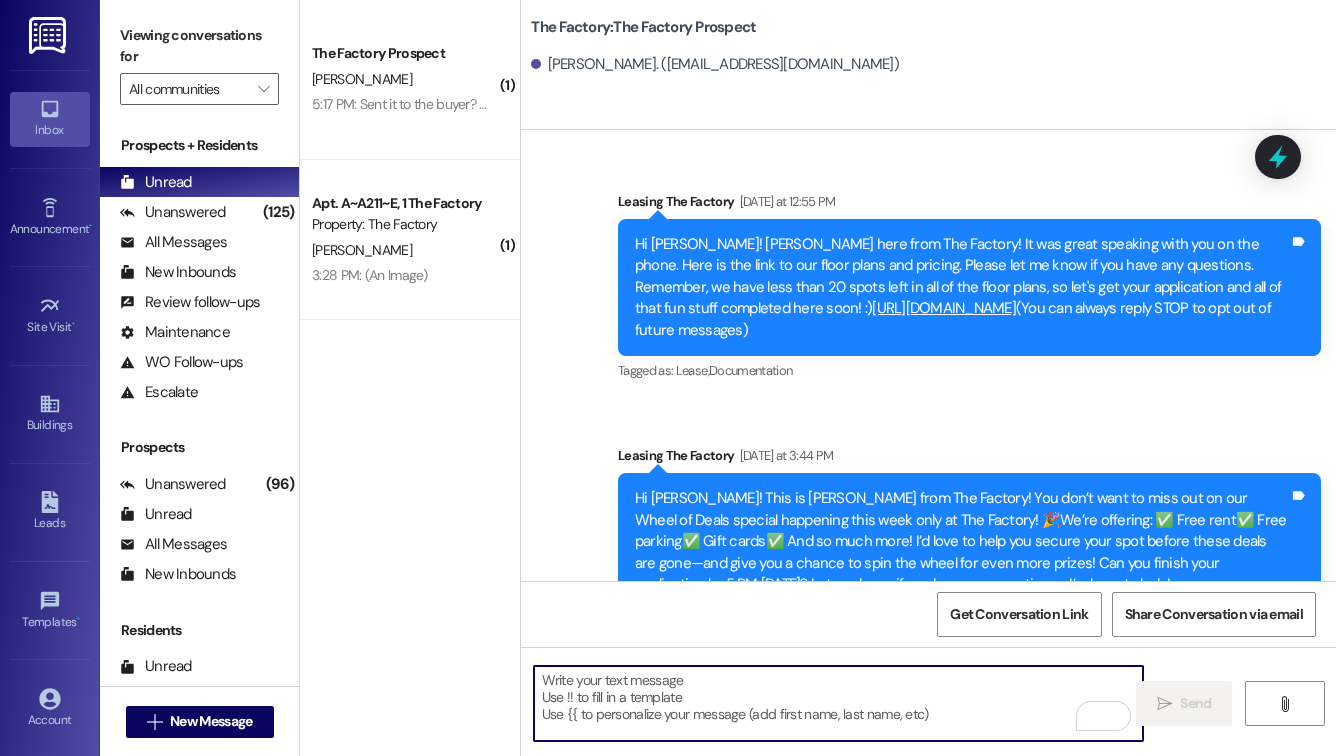 scroll, scrollTop: 0, scrollLeft: 0, axis: both 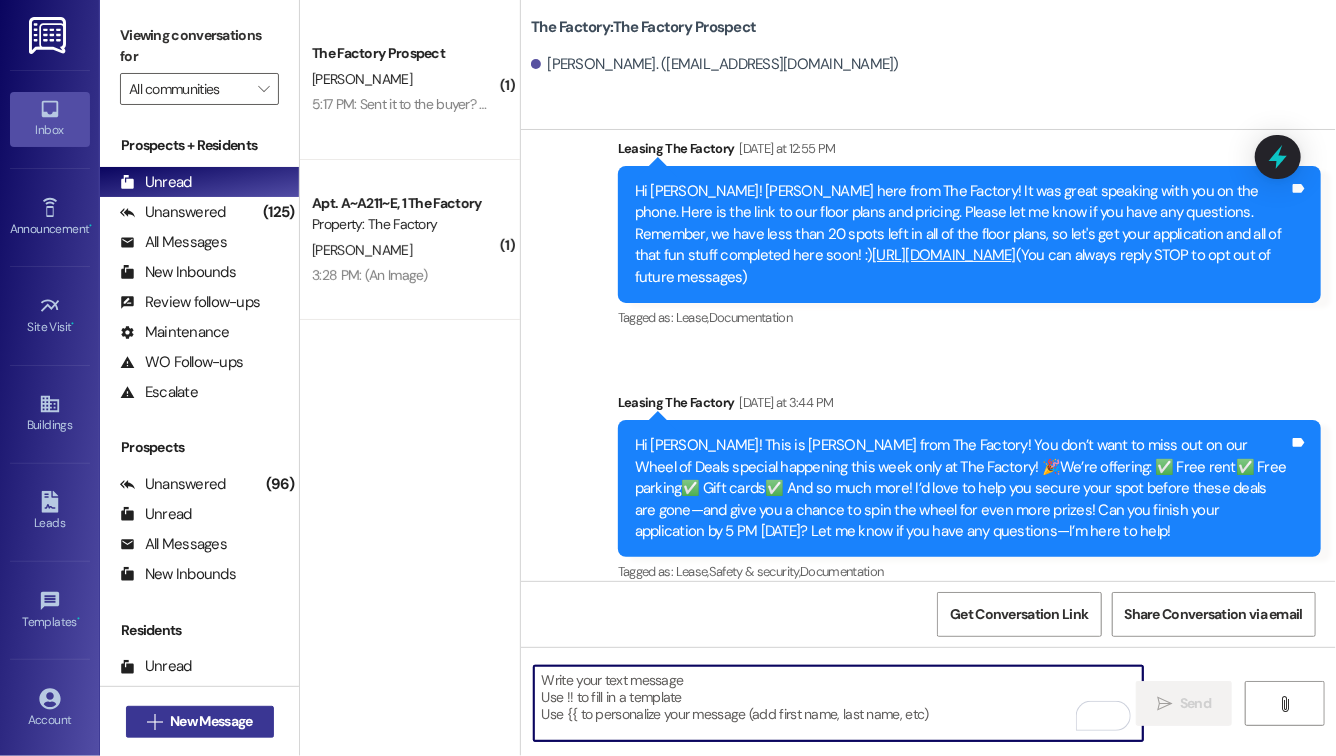 click on "New Message" at bounding box center (211, 721) 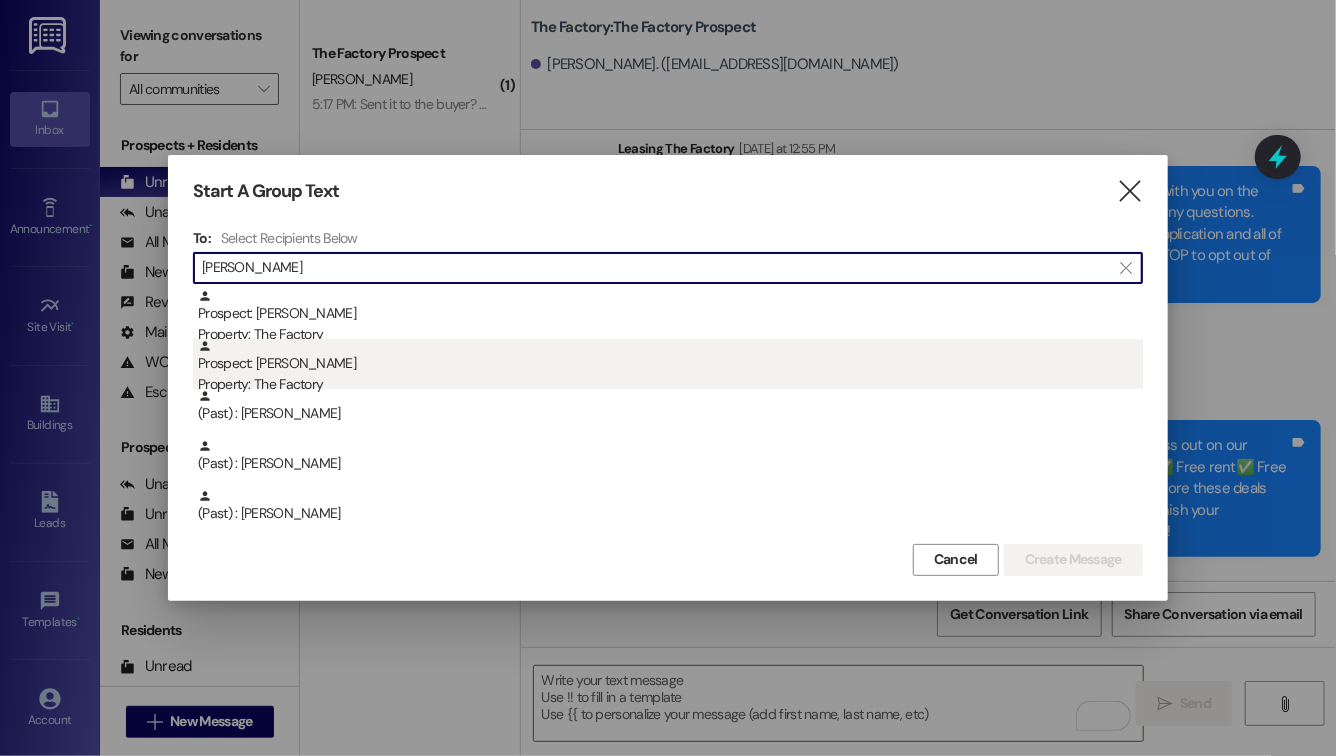 type on "[PERSON_NAME]" 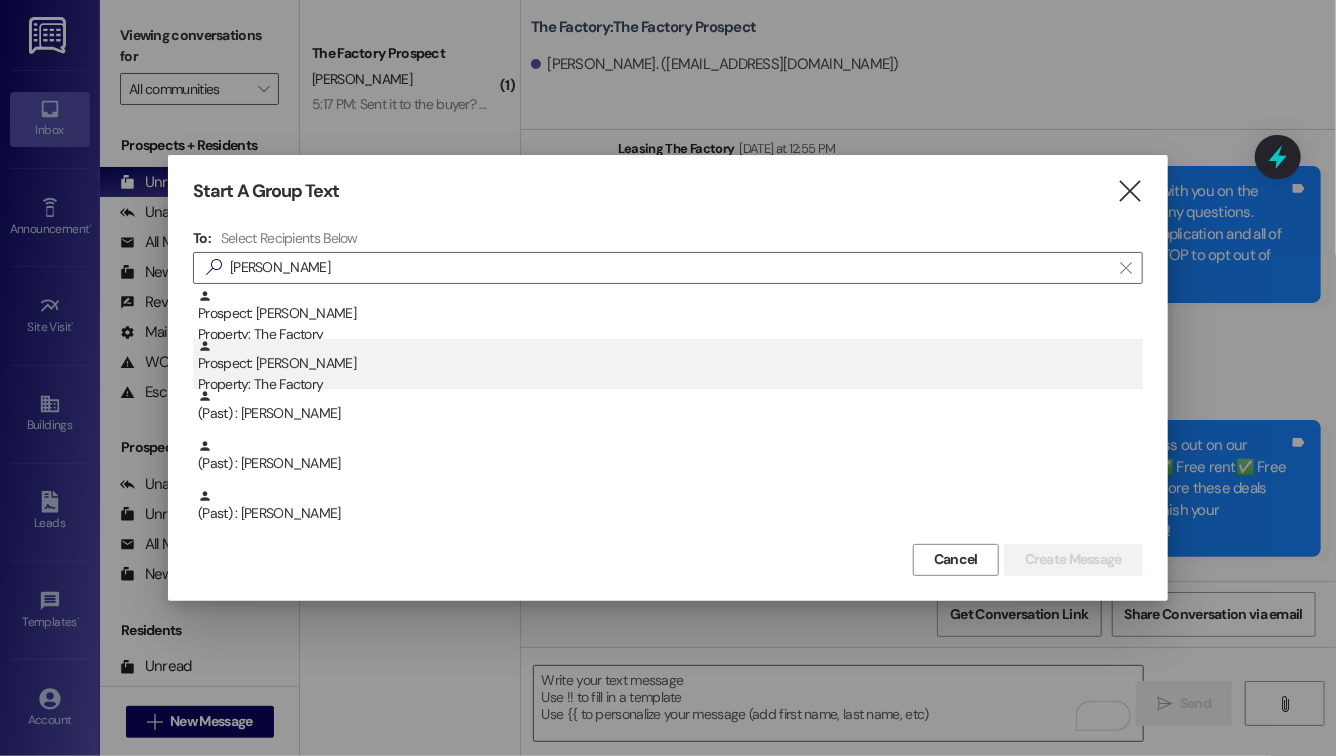 click on "Property: The Factory" at bounding box center (670, 384) 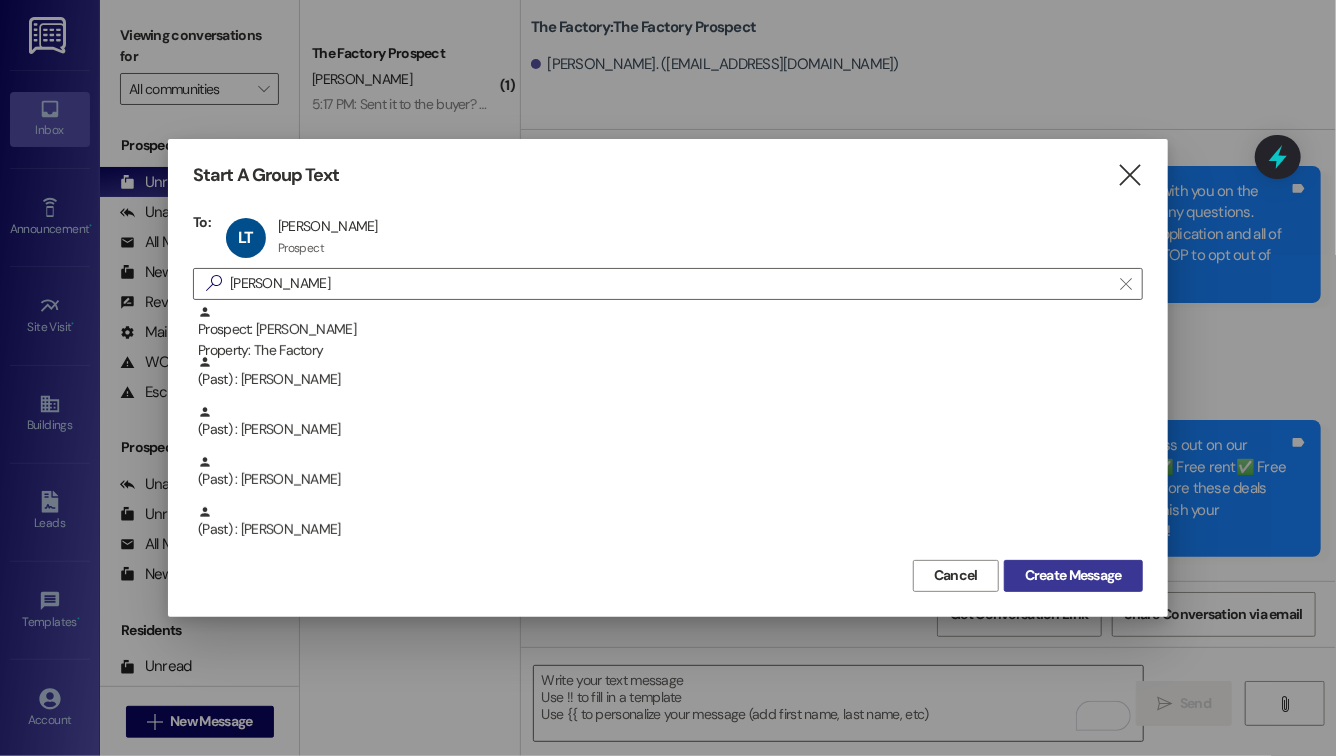 click on "Create Message" at bounding box center (1073, 575) 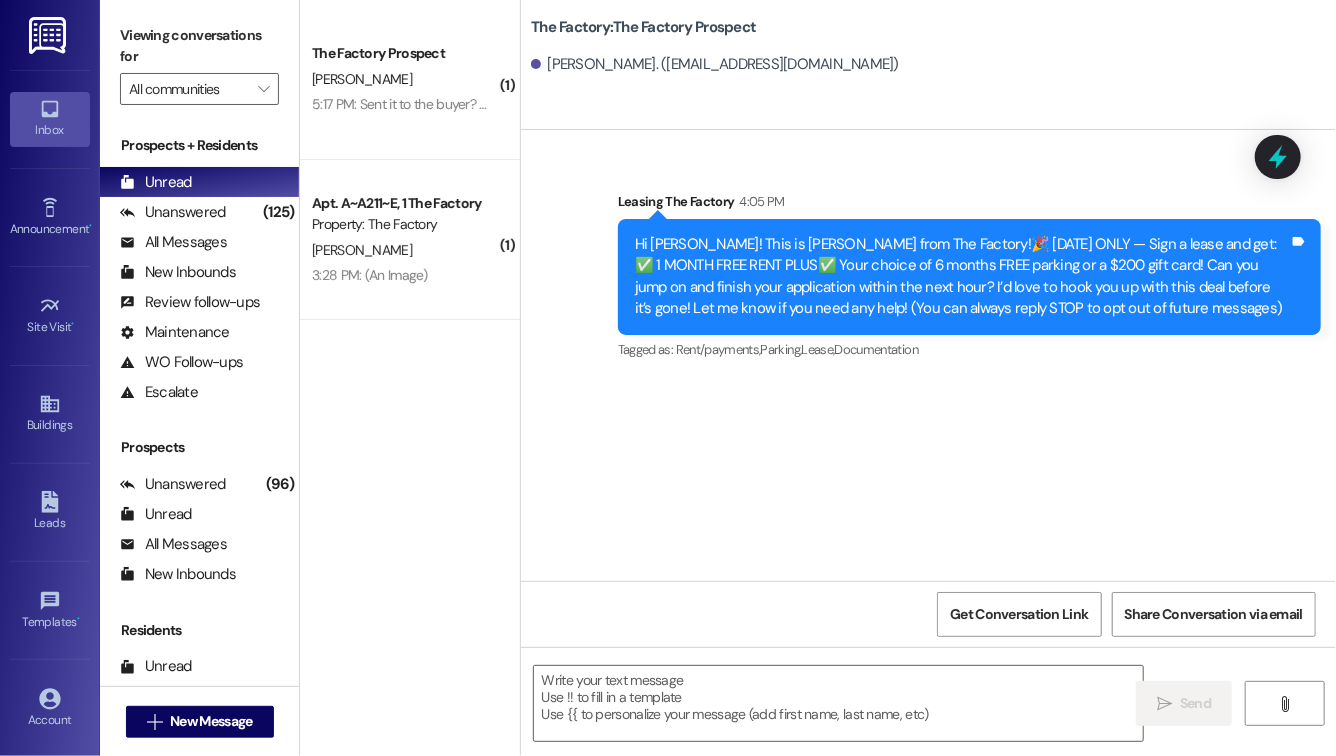scroll, scrollTop: 0, scrollLeft: 0, axis: both 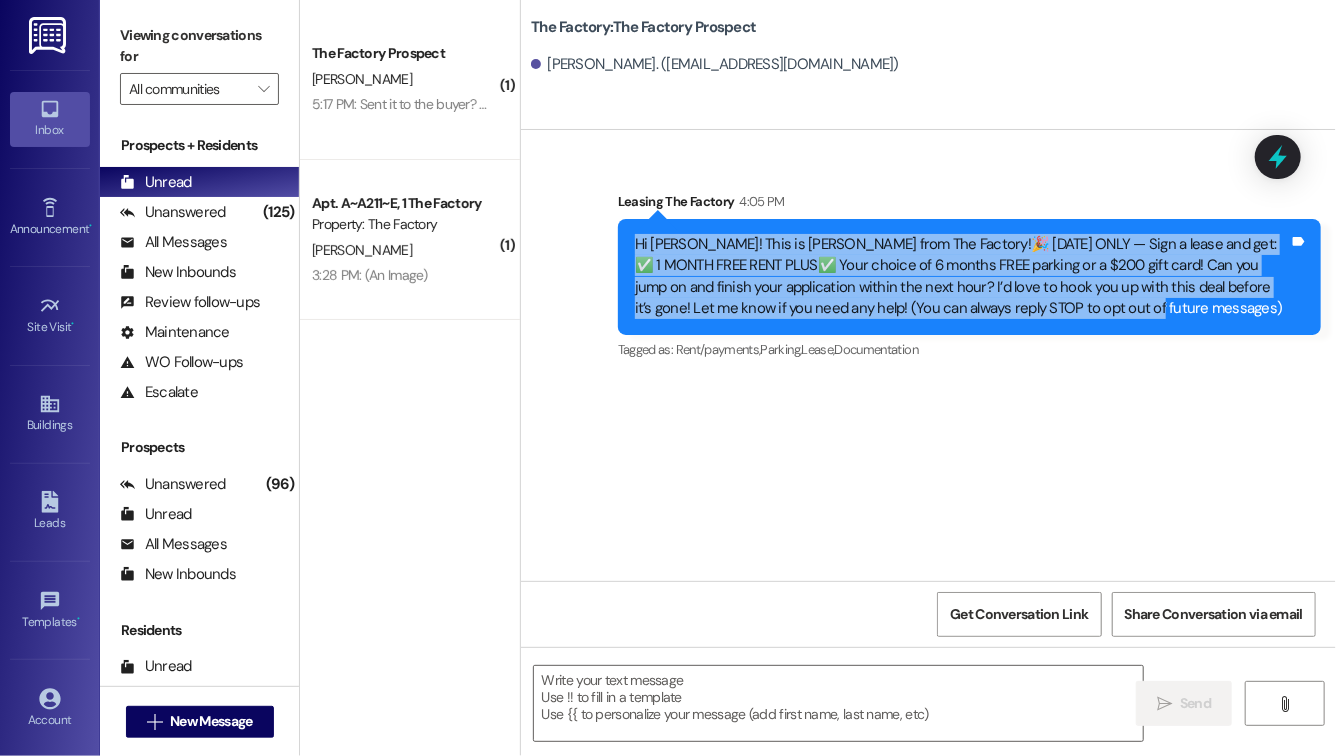 drag, startPoint x: 631, startPoint y: 235, endPoint x: 1182, endPoint y: 304, distance: 555.3035 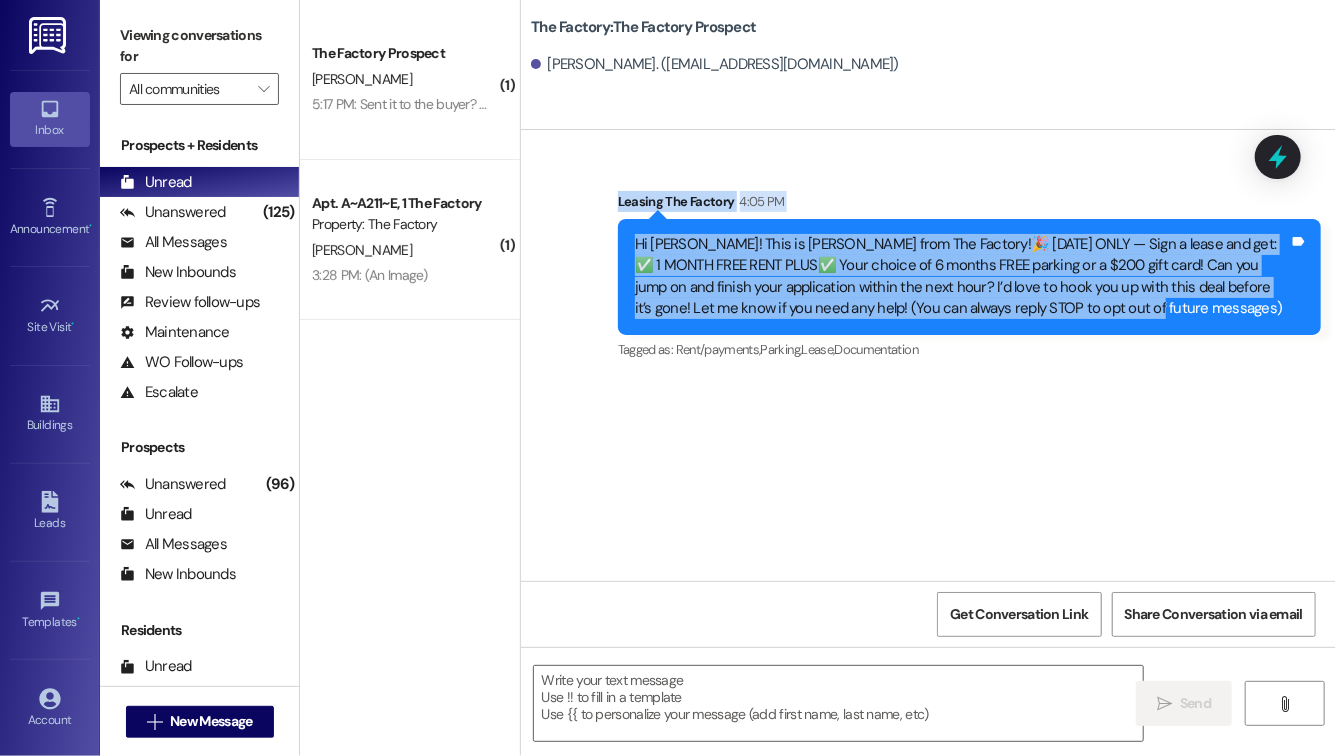 drag, startPoint x: 1173, startPoint y: 322, endPoint x: 578, endPoint y: 176, distance: 612.6508 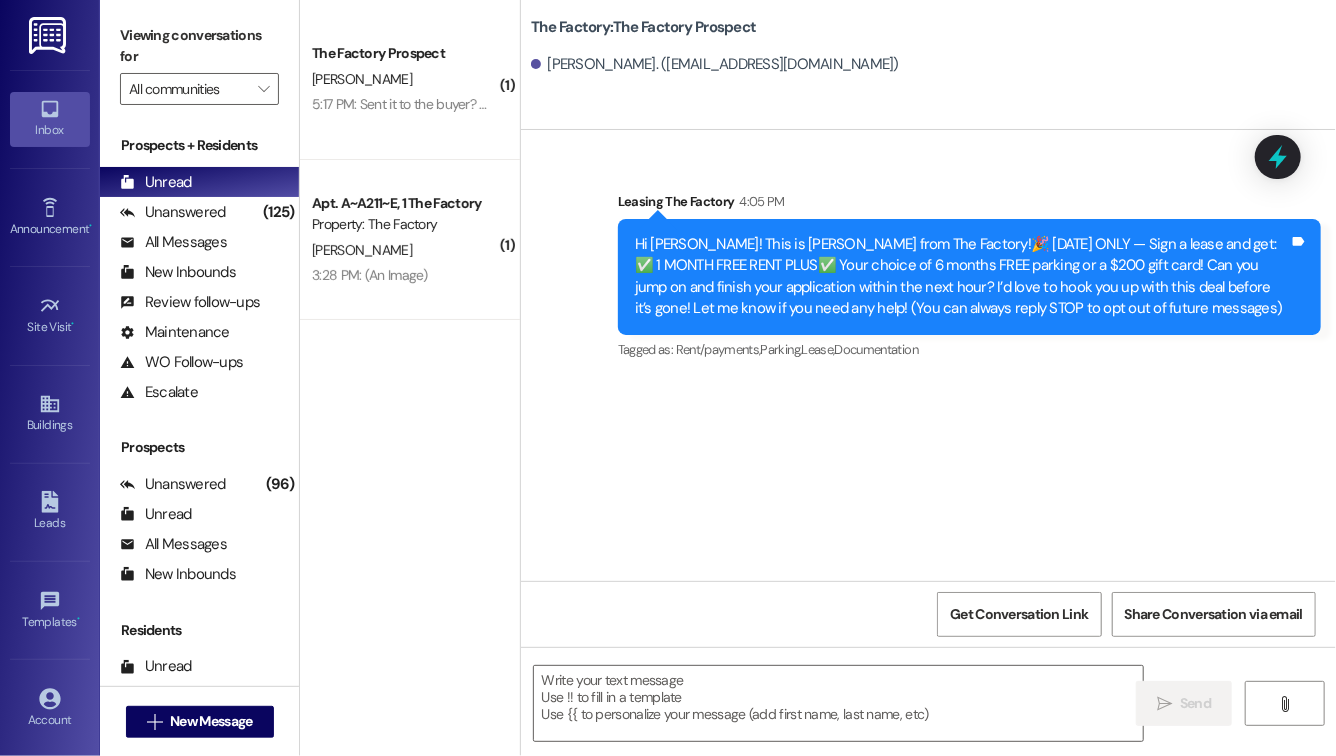 click on "The Factory:  The Factory Prospect       [PERSON_NAME]. ([EMAIL_ADDRESS][DOMAIN_NAME])" at bounding box center (928, 65) 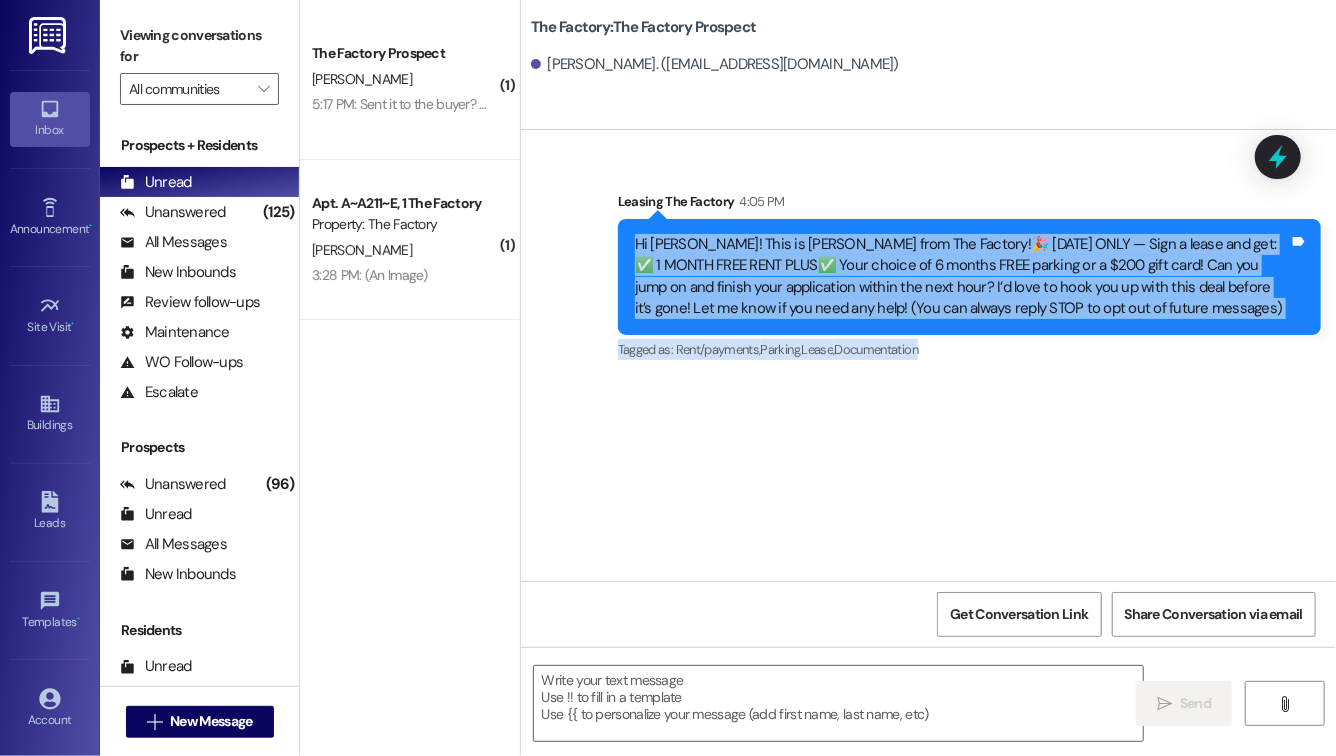 drag, startPoint x: 624, startPoint y: 231, endPoint x: 1317, endPoint y: 383, distance: 709.47375 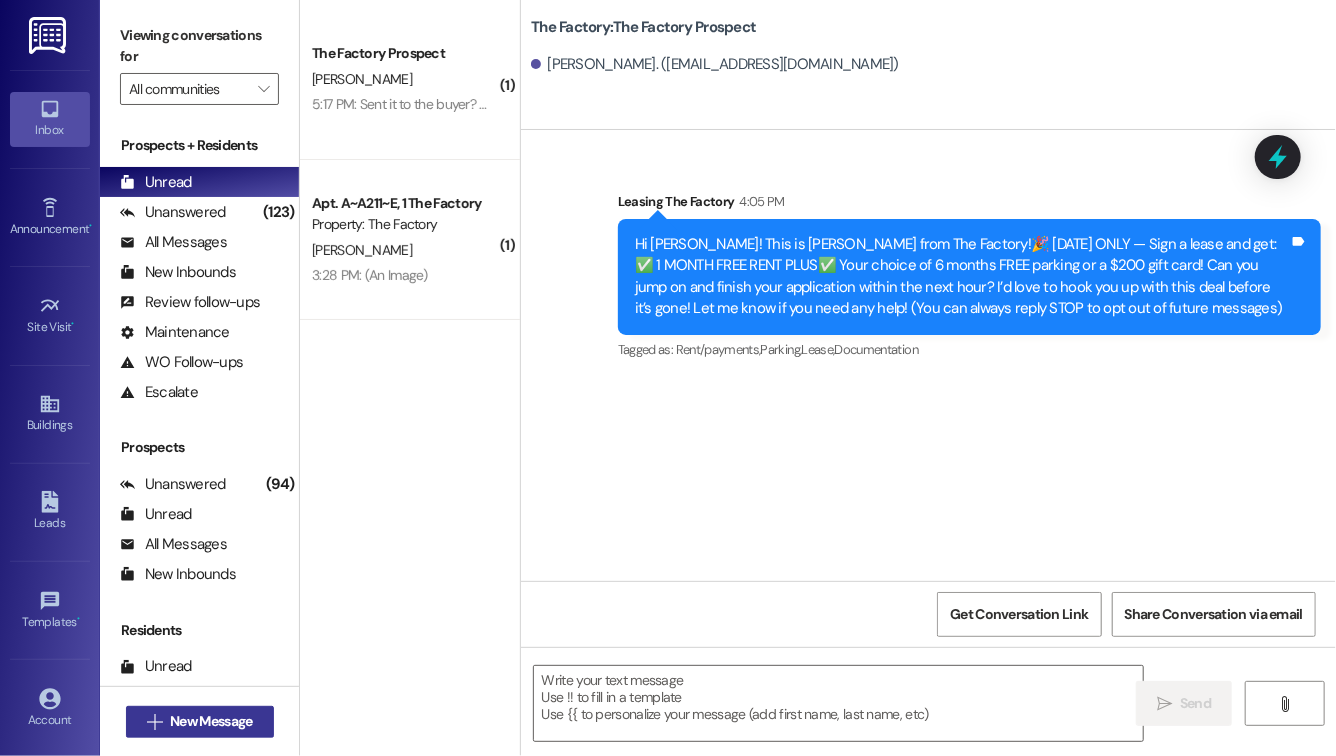 click on "New Message" at bounding box center (211, 721) 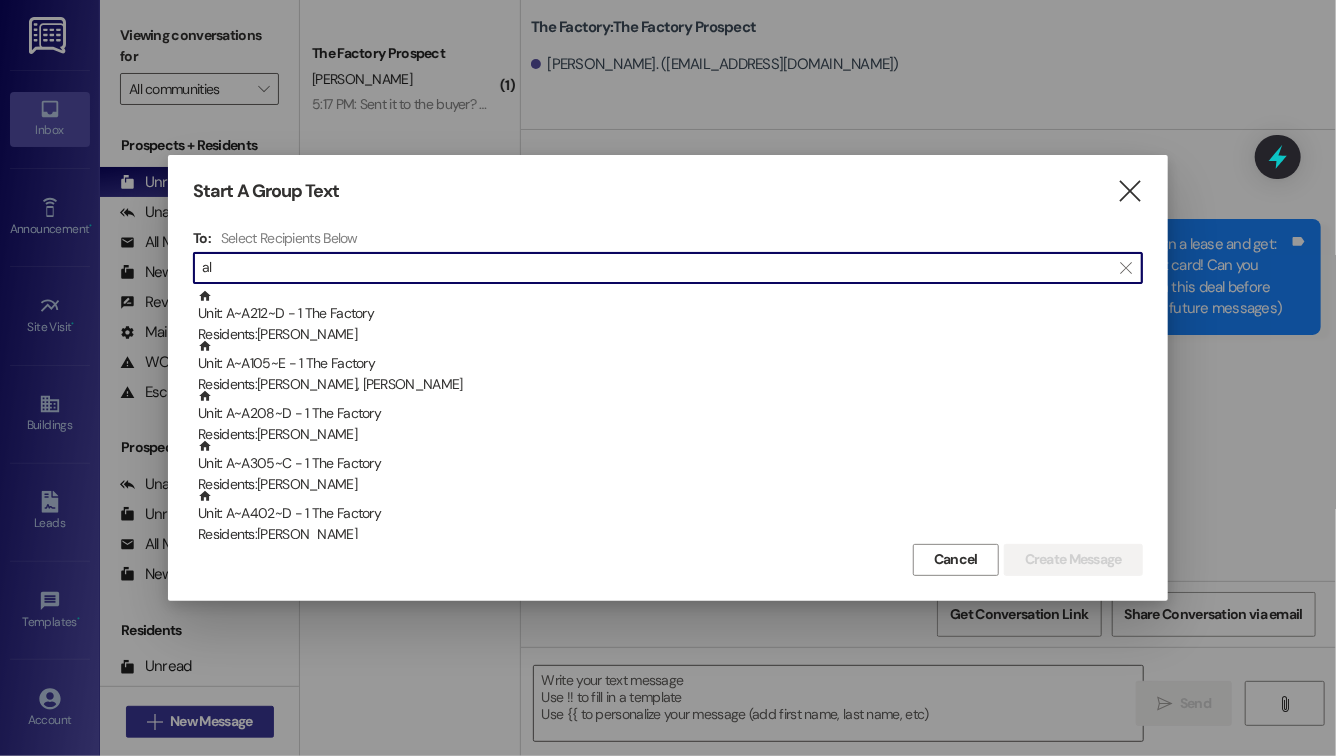 type on "a" 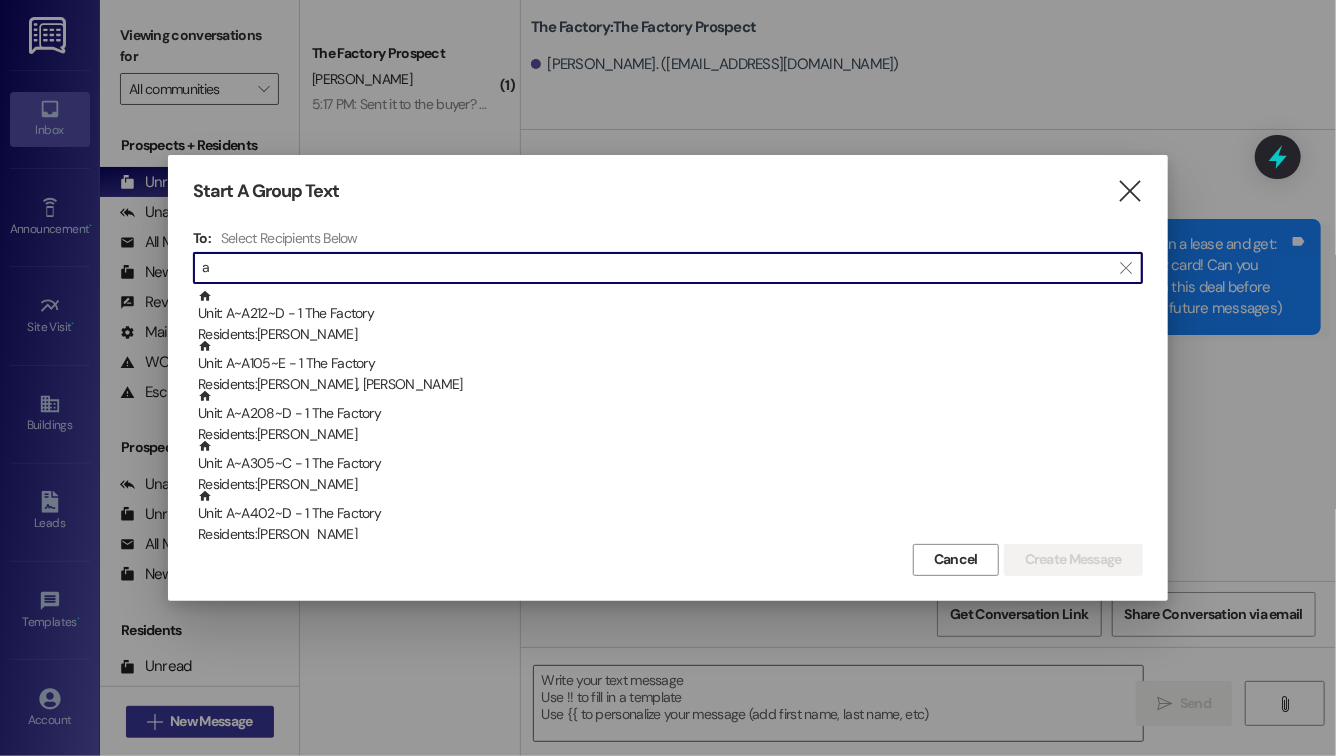 type 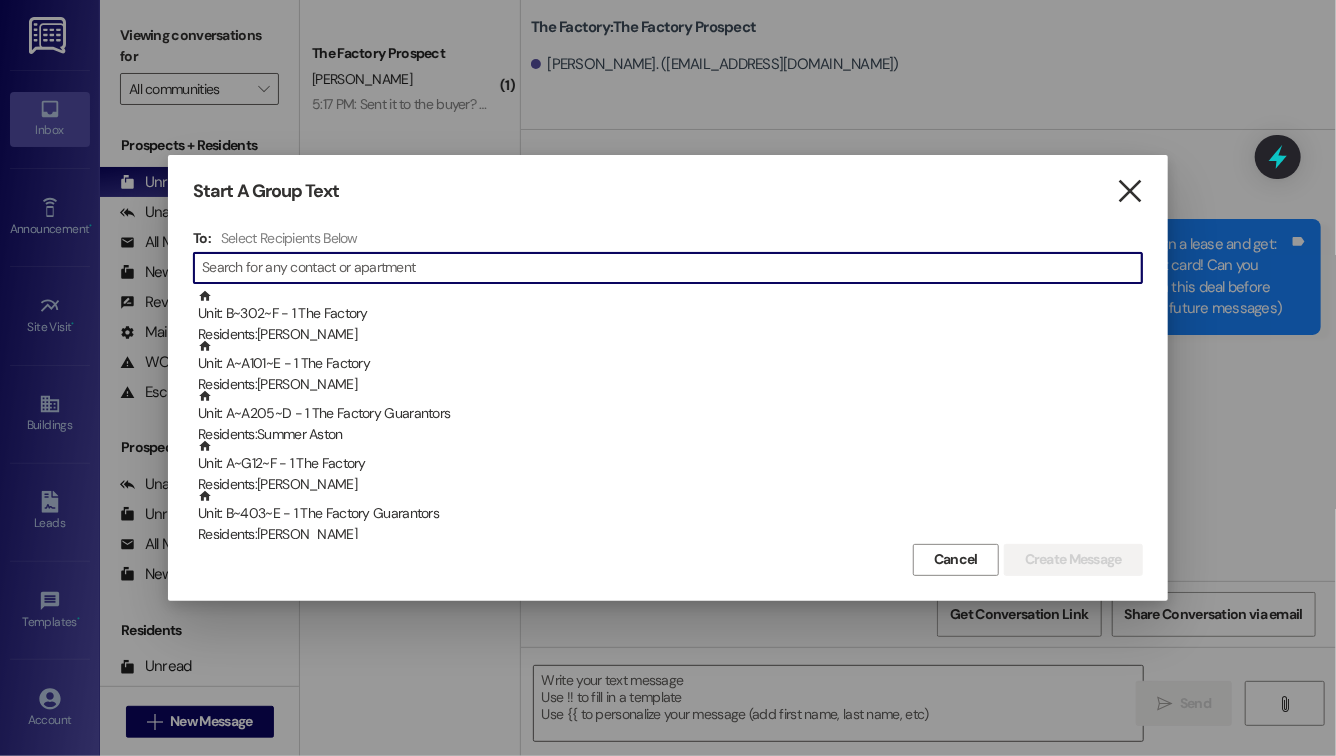 click on "" at bounding box center [1129, 191] 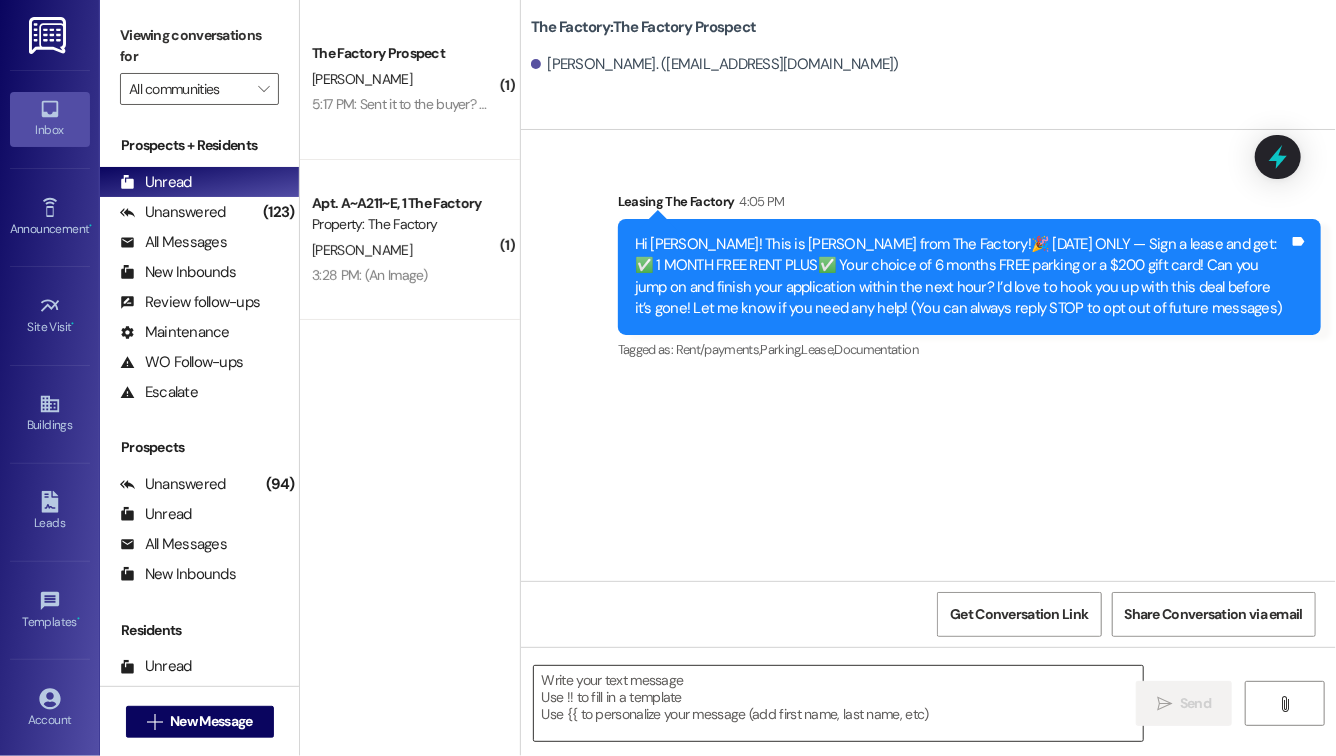 click at bounding box center (838, 703) 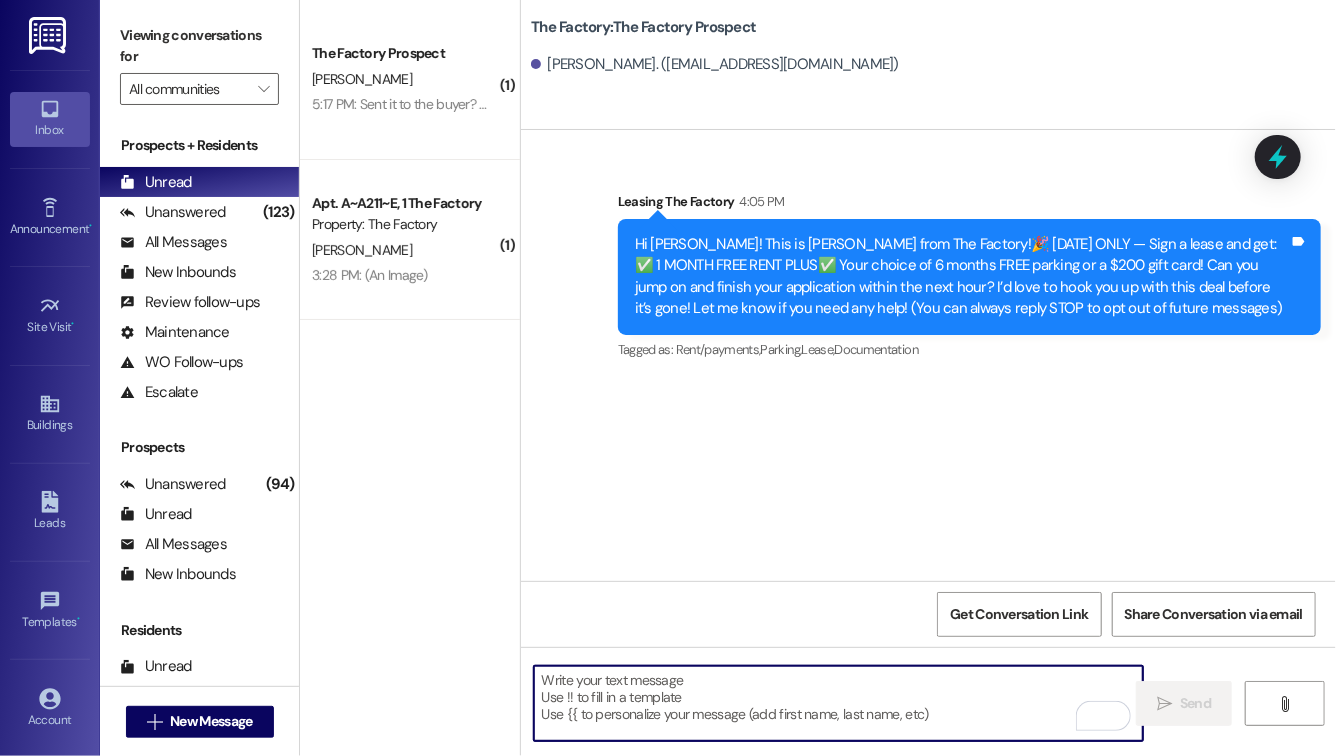 click on "( 1 ) The Factory Prospect [PERSON_NAME] 5:17 PM: Sent it to the buyer? Who's the buyer? 5:17 PM: Sent it to the buyer? Who's the buyer? ( 1 ) Apt. A~A211~E, 1 The Factory Property: The Factory [PERSON_NAME] 3:28 PM: (An Image) 3:28 PM: (An Image)" at bounding box center (410, 307) 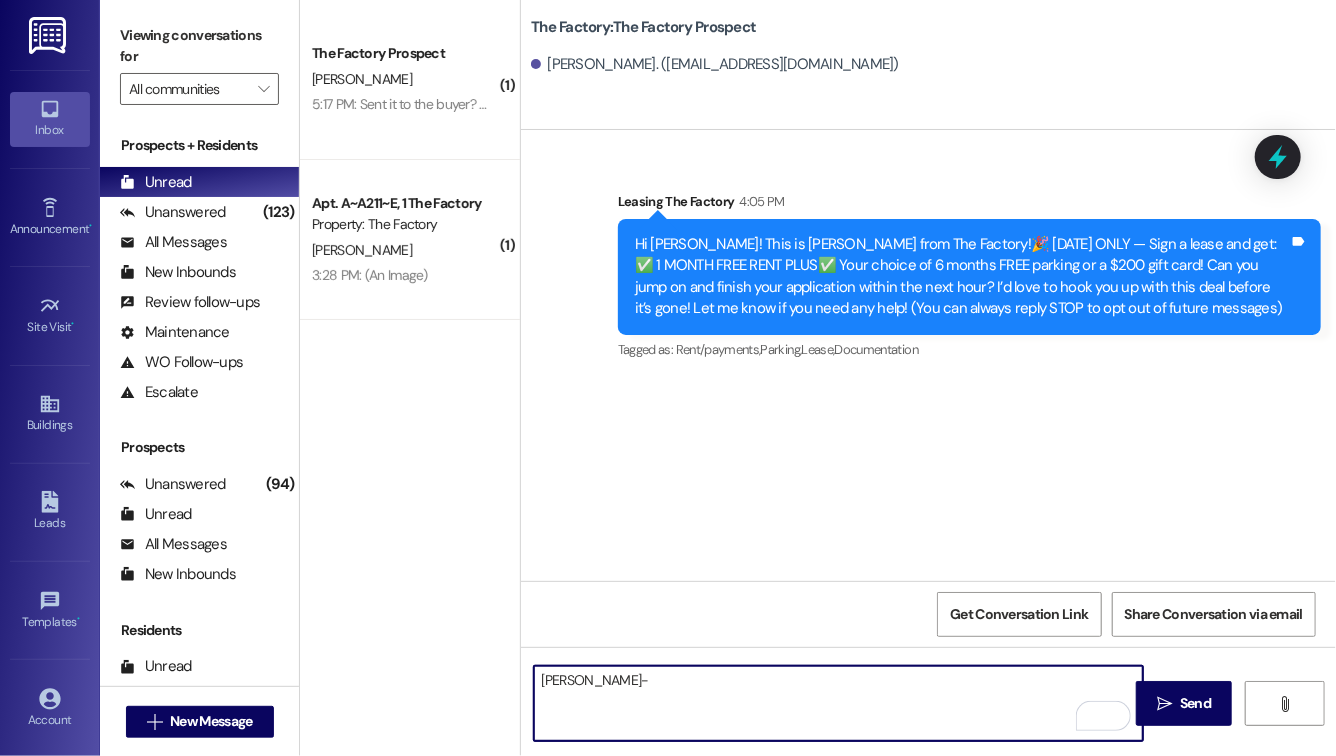 paste on "[PHONE_NUMBER]" 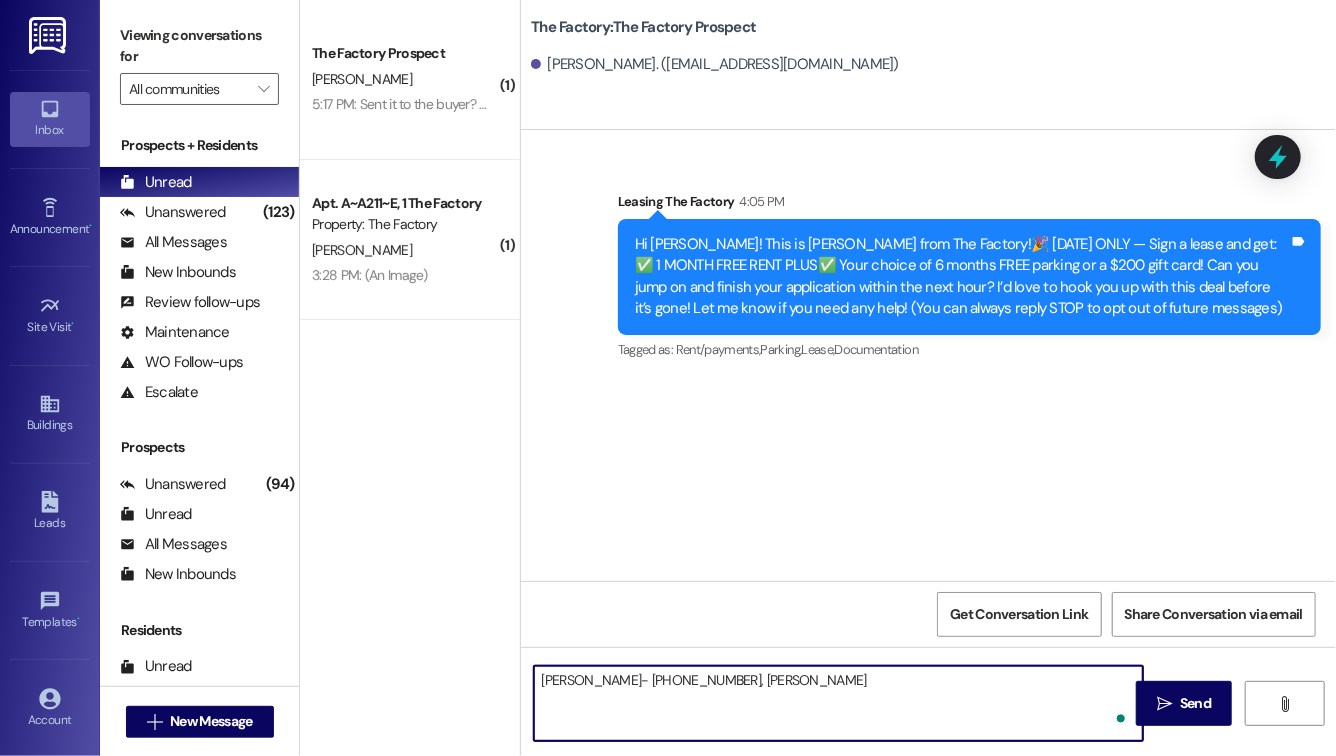 paste on "[PHONE_NUMBER]" 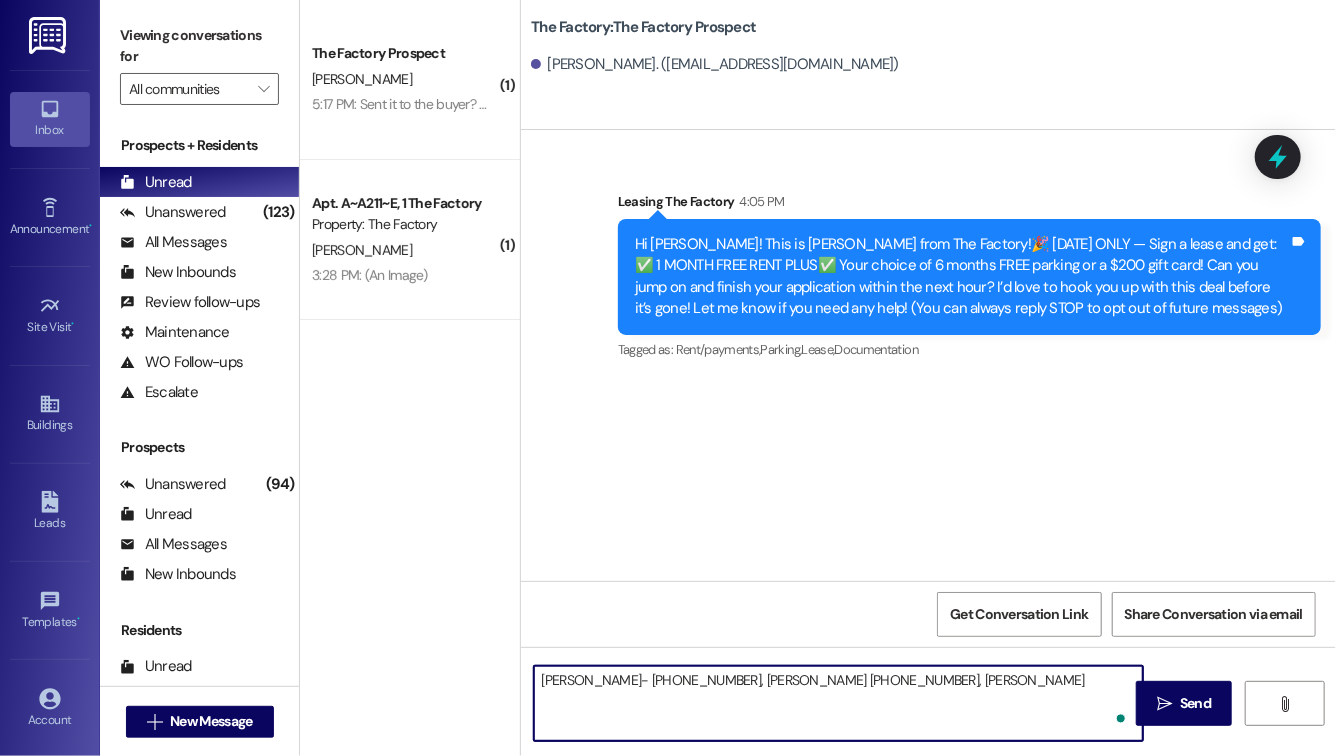 paste on "[PHONE_NUMBER]" 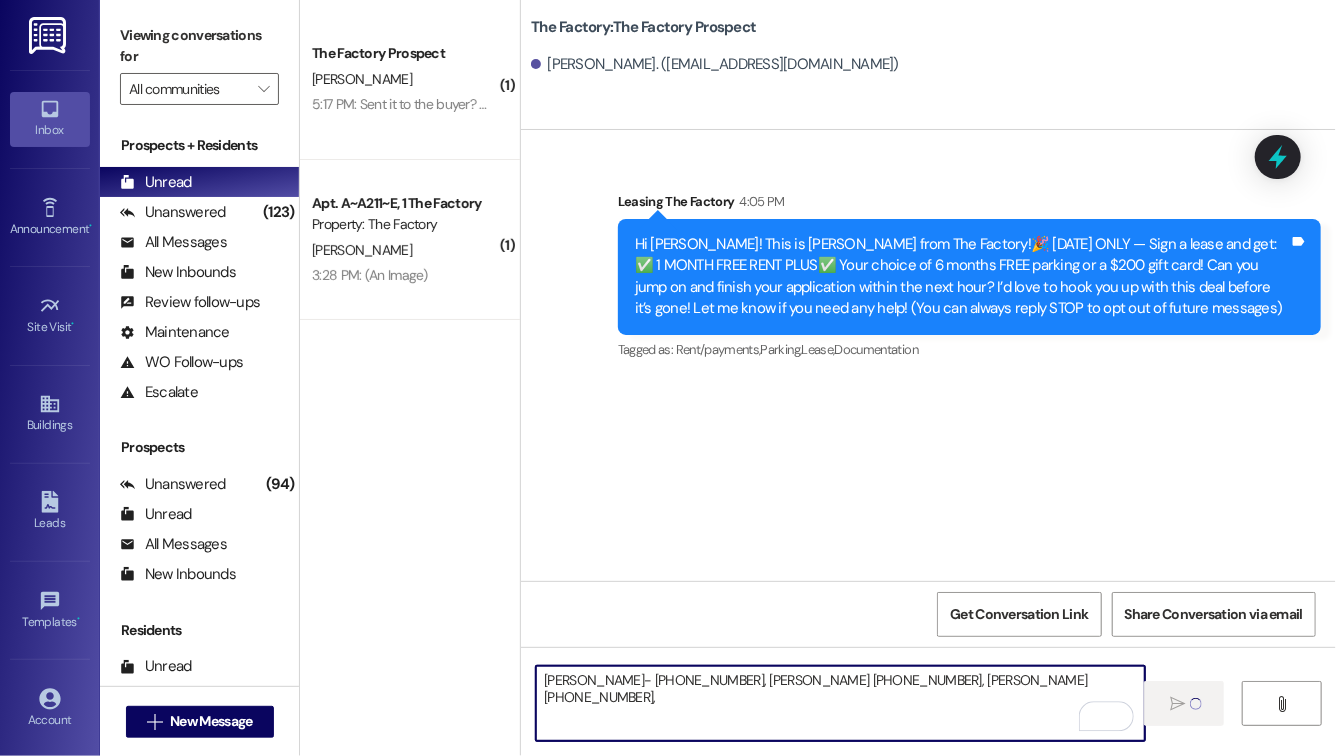 type on "[PERSON_NAME]- [PHONE_NUMBER], [PERSON_NAME] [PHONE_NUMBER], [PERSON_NAME] [PHONE_NUMBER], J" 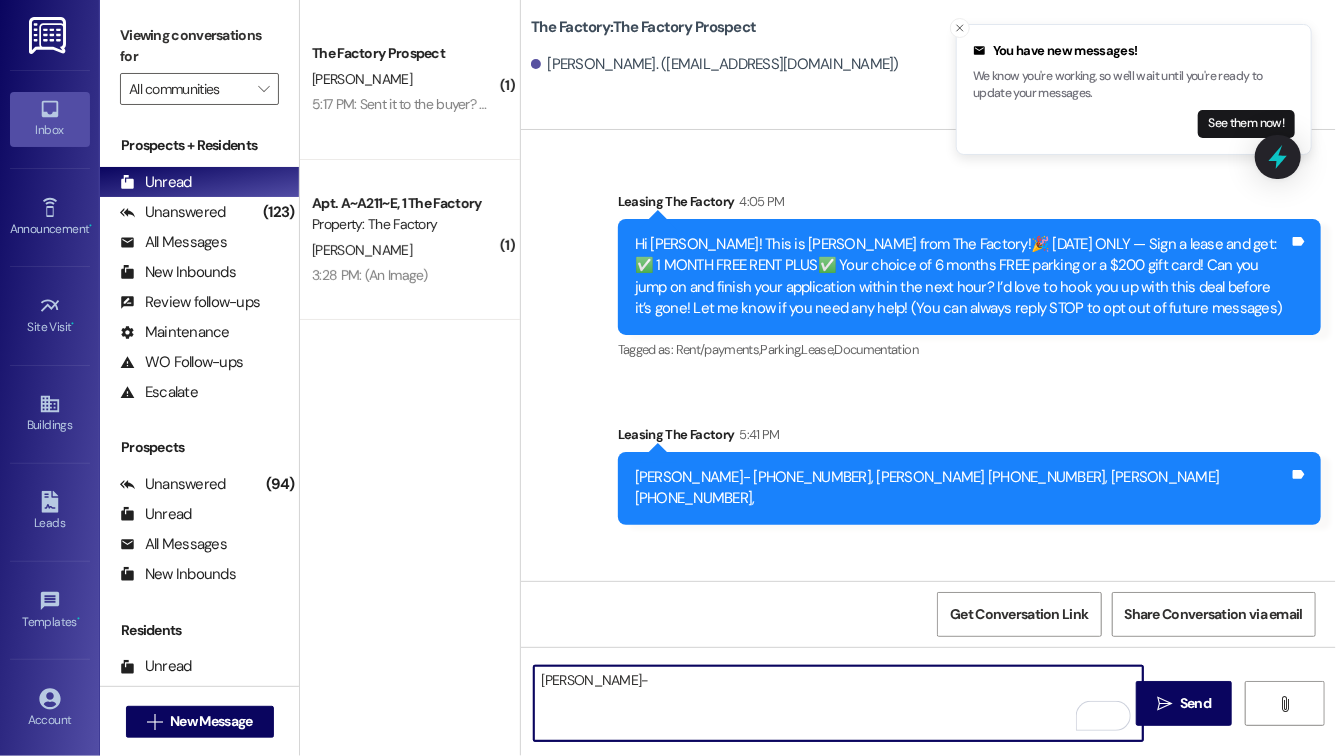 paste on "[PHONE_NUMBER]" 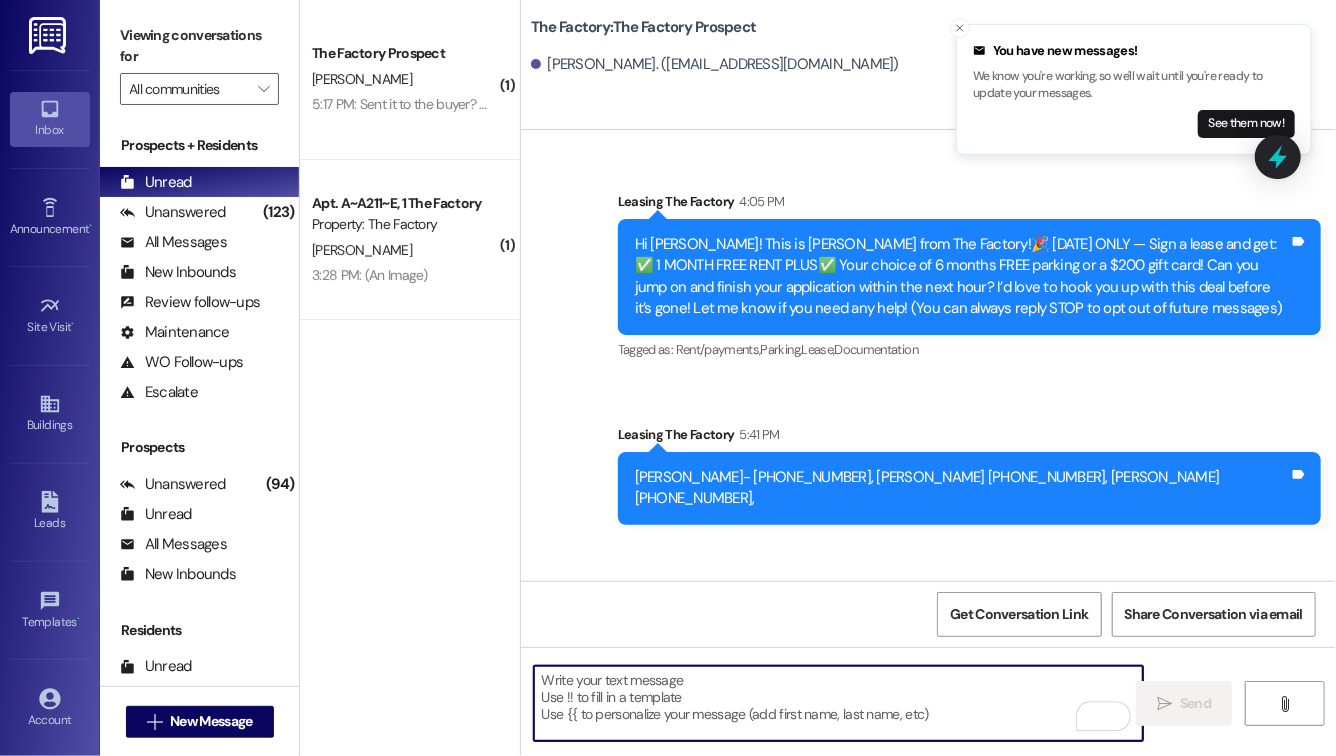 scroll, scrollTop: 77, scrollLeft: 0, axis: vertical 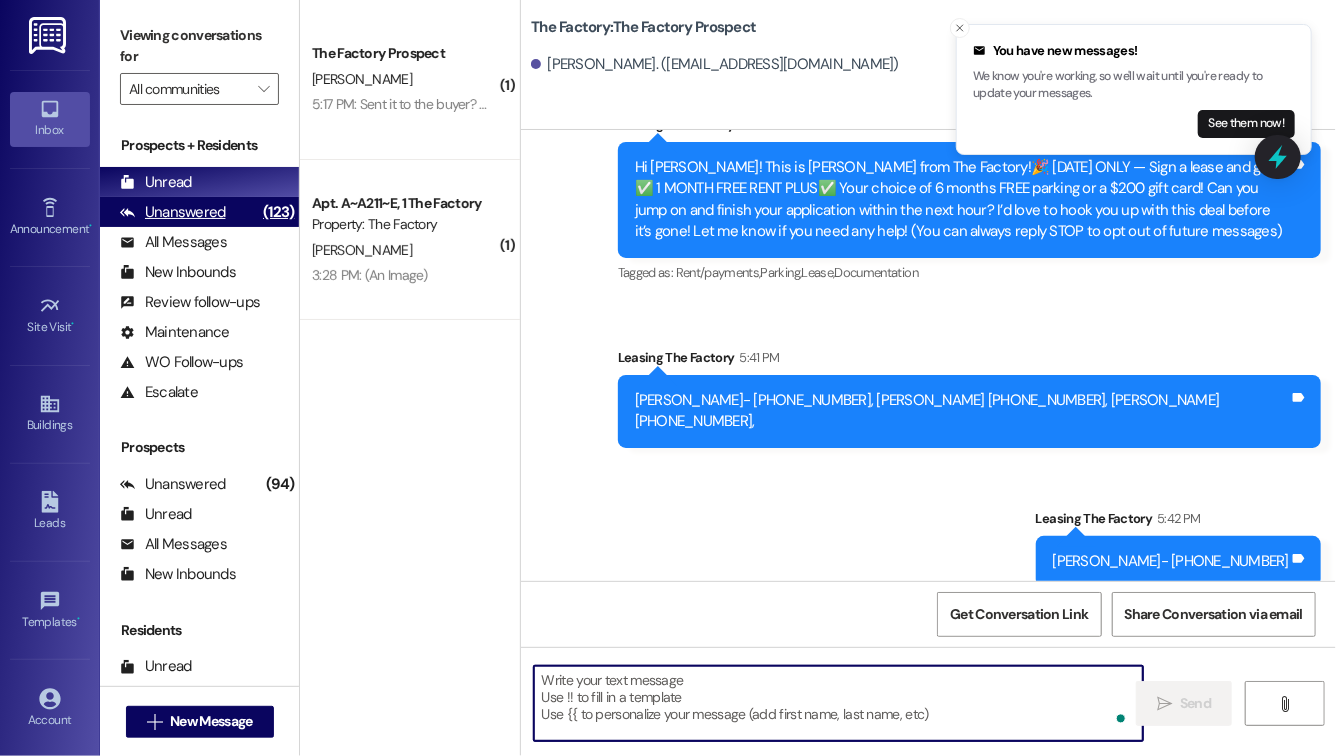 type 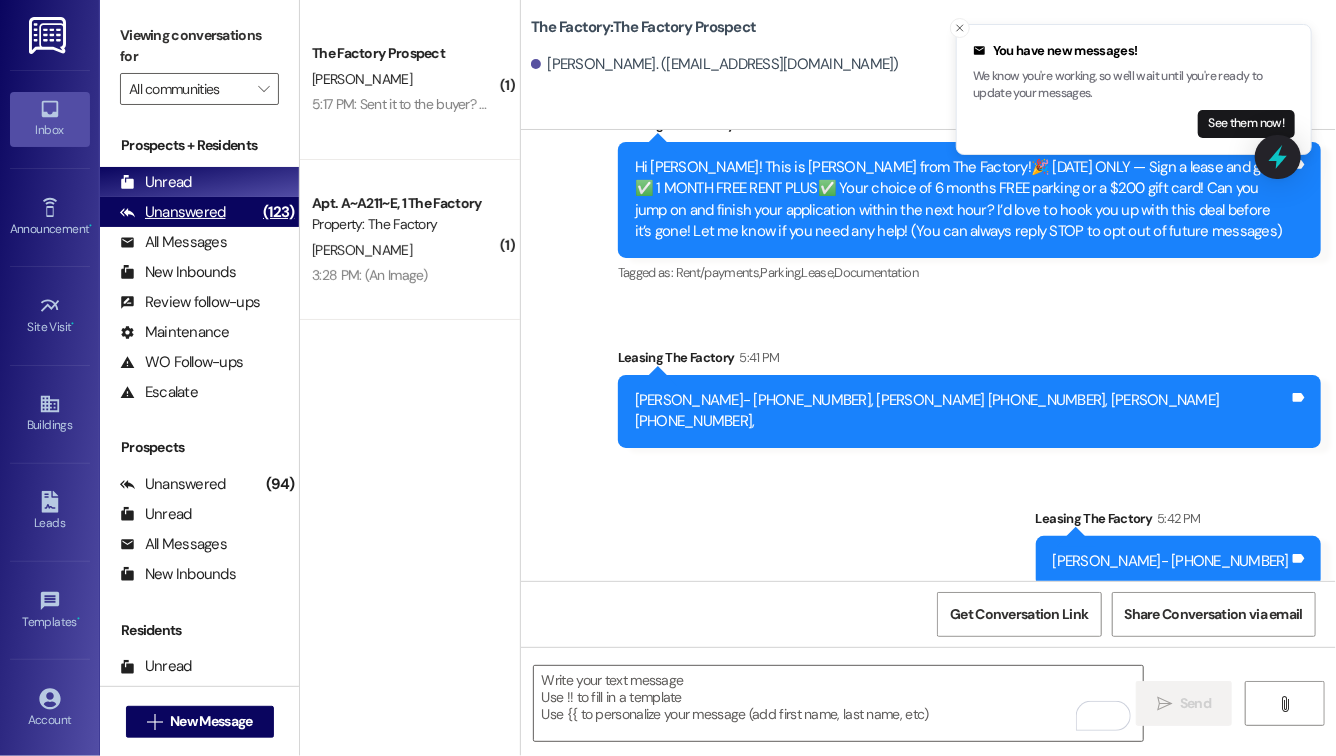 click on "Unanswered (123)" at bounding box center (199, 212) 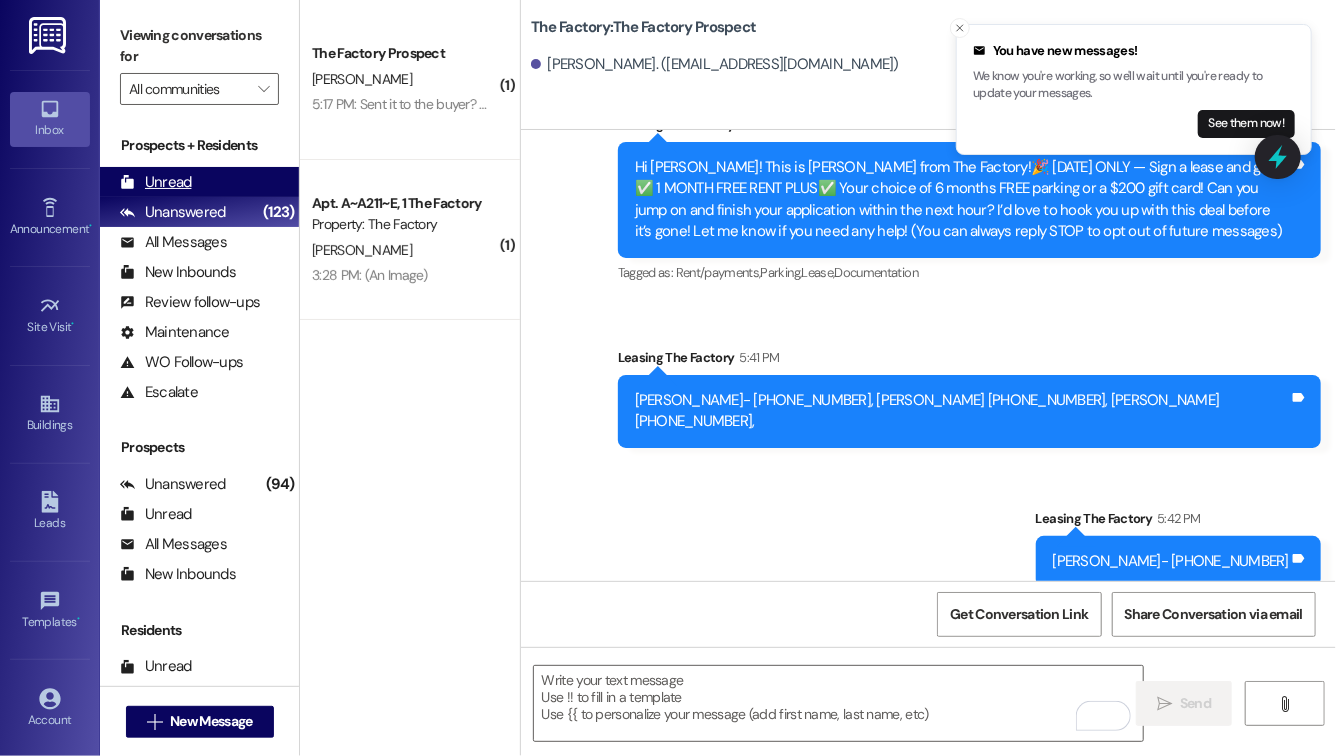 click on "Unread (0)" at bounding box center (199, 182) 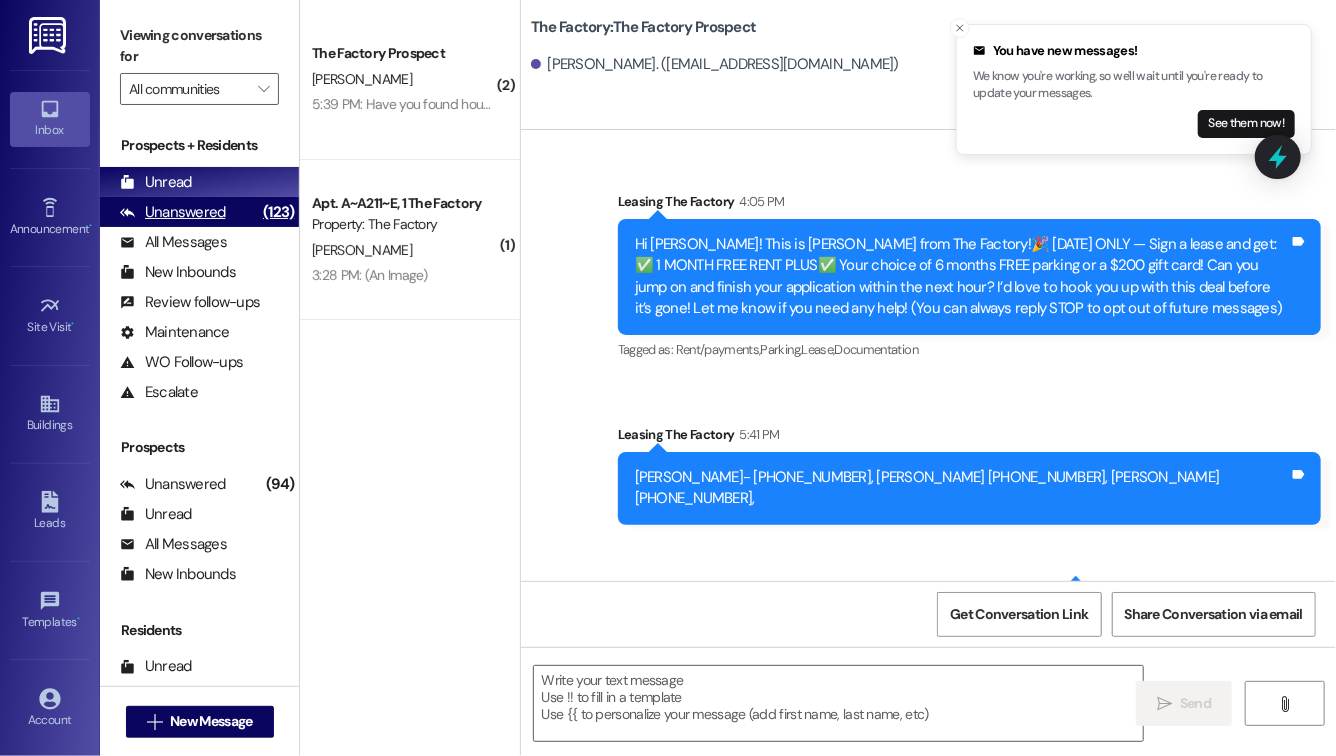 click on "Unanswered" at bounding box center [173, 212] 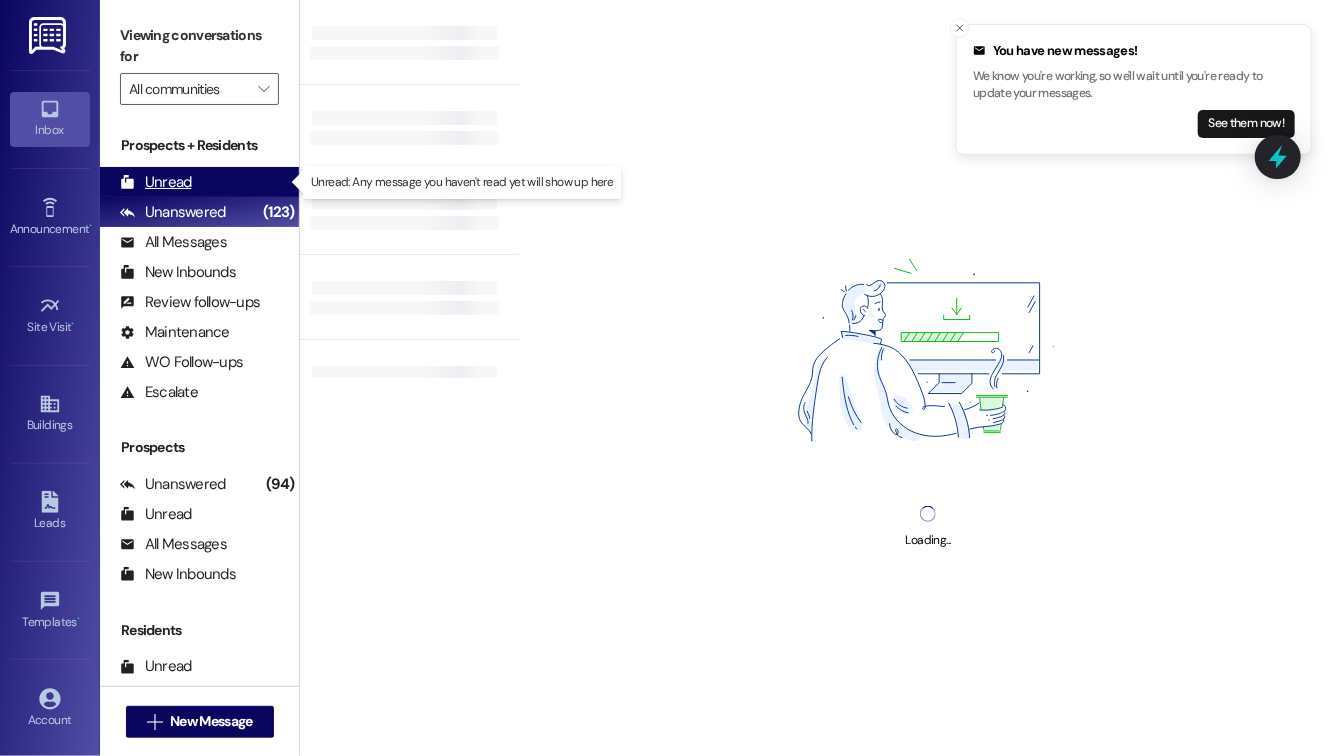 click on "Unread (0)" at bounding box center [199, 182] 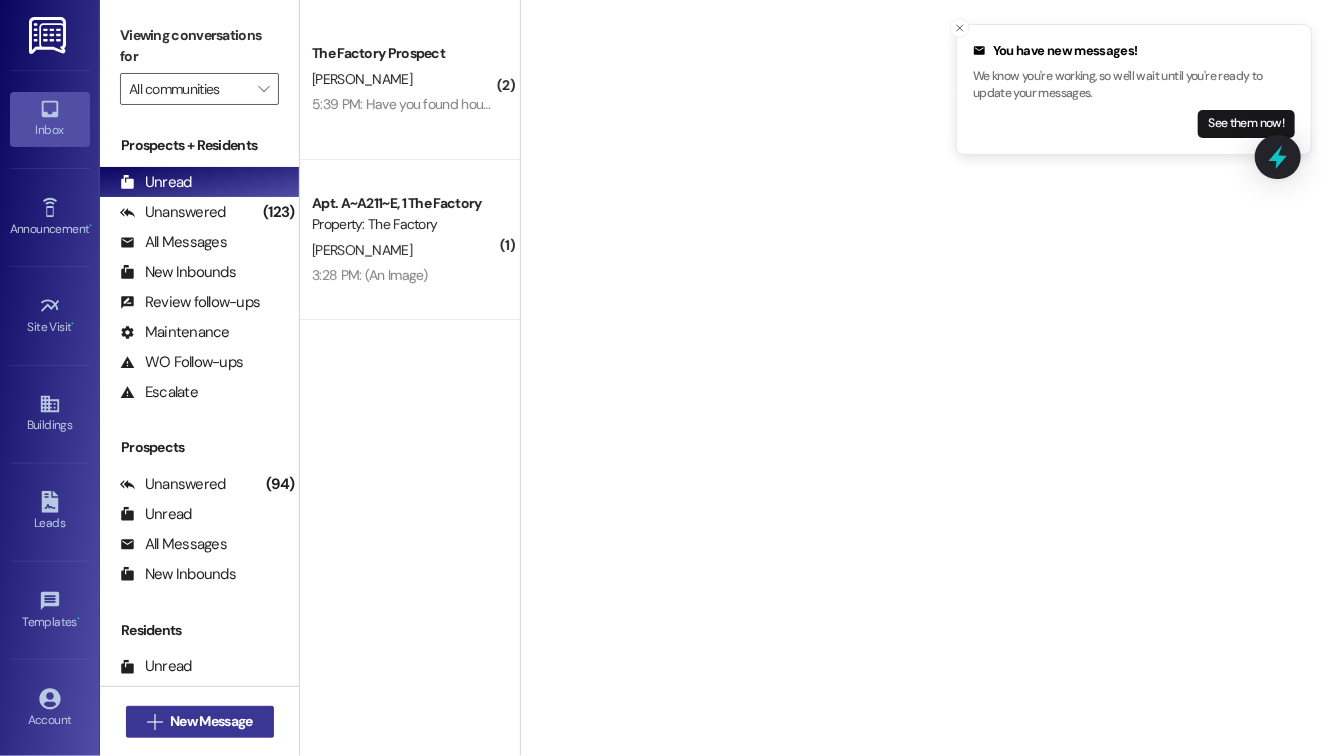 click on "New Message" at bounding box center (211, 721) 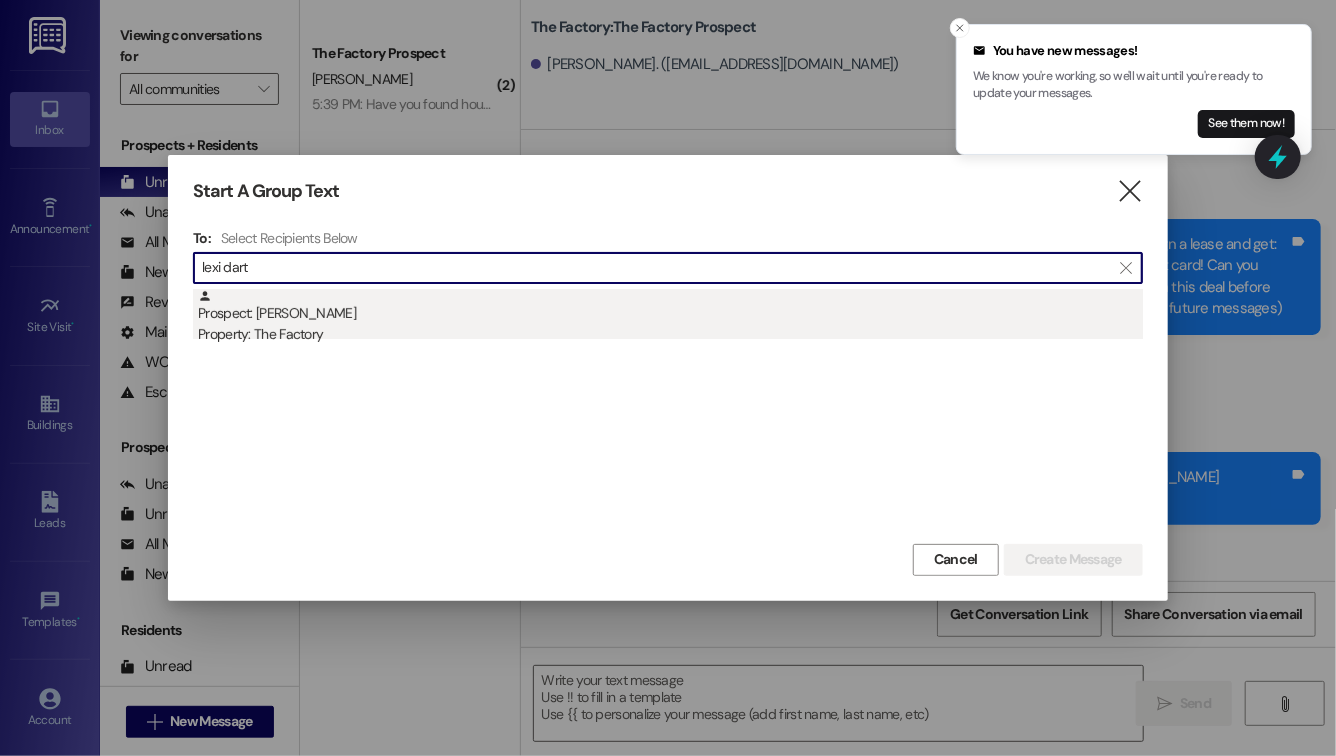 type on "lexi dart" 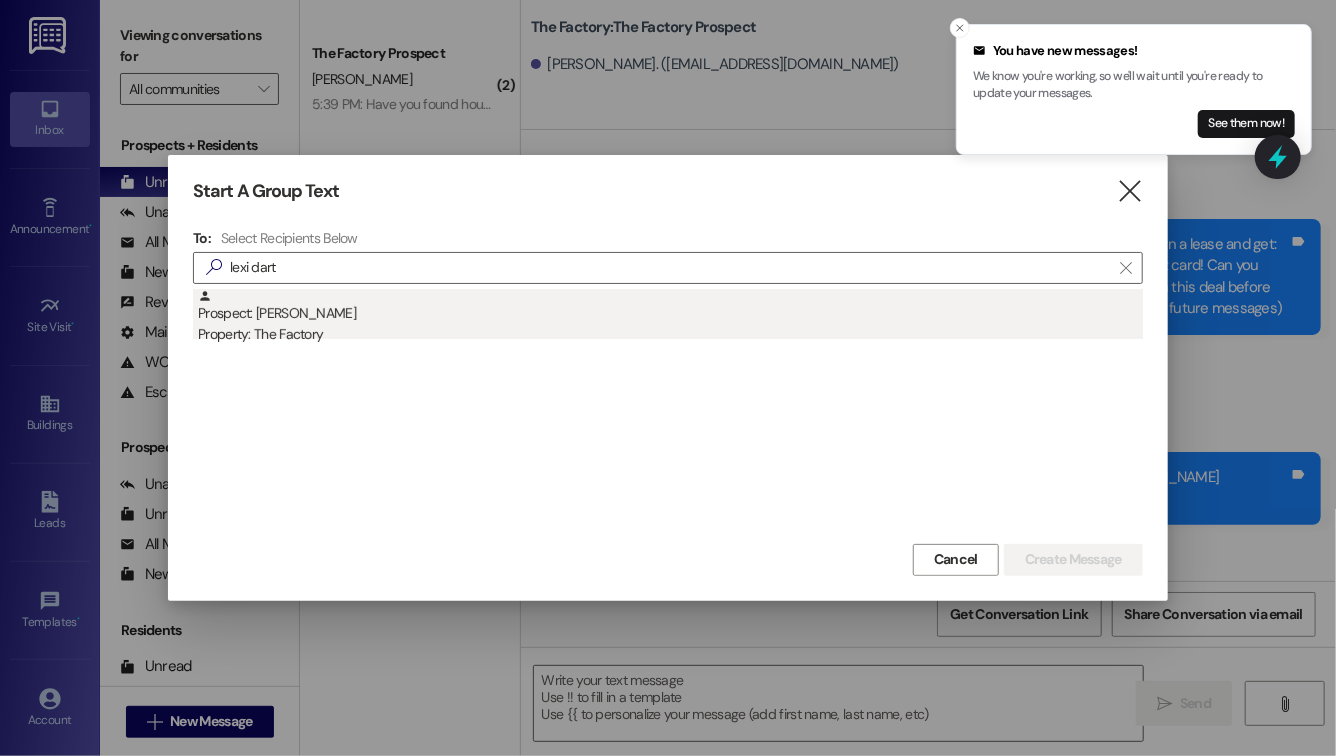 click on "Prospect: Lexi Dart Property: The Factory" at bounding box center (670, 317) 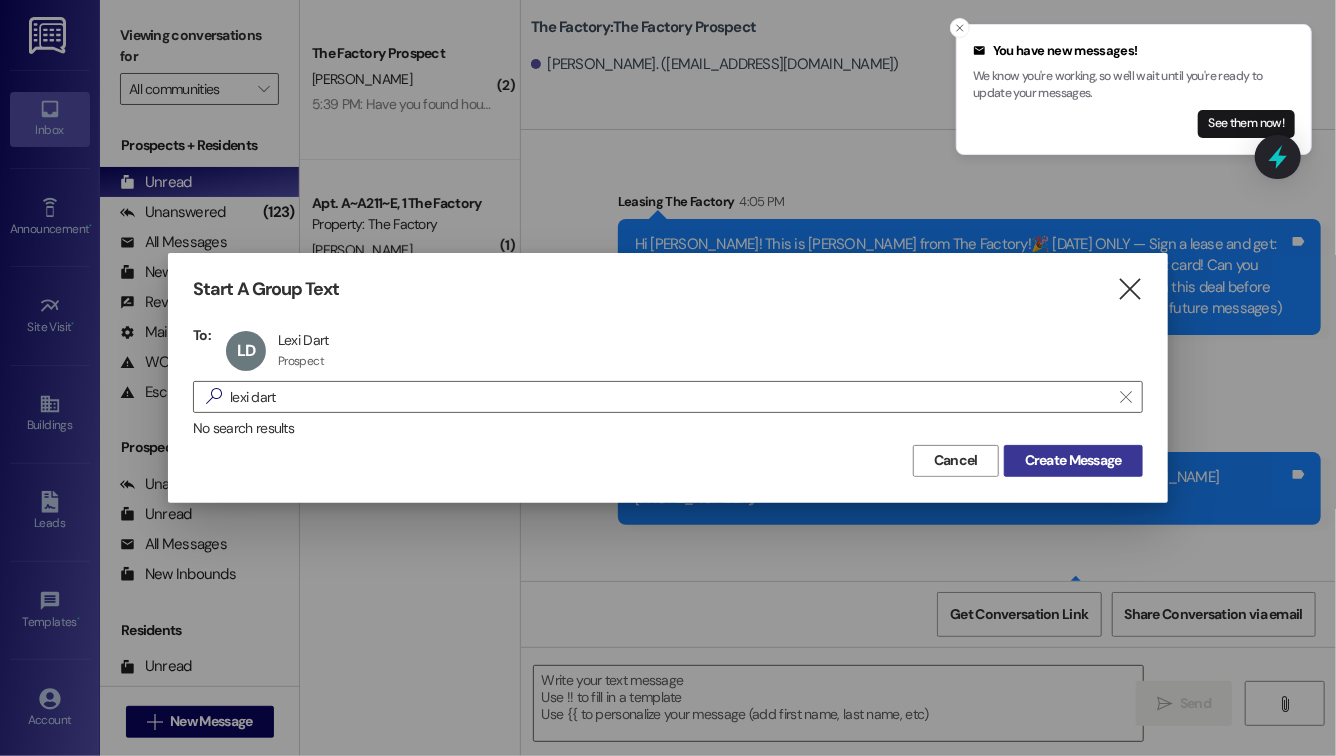 click on "Create Message" at bounding box center (1073, 460) 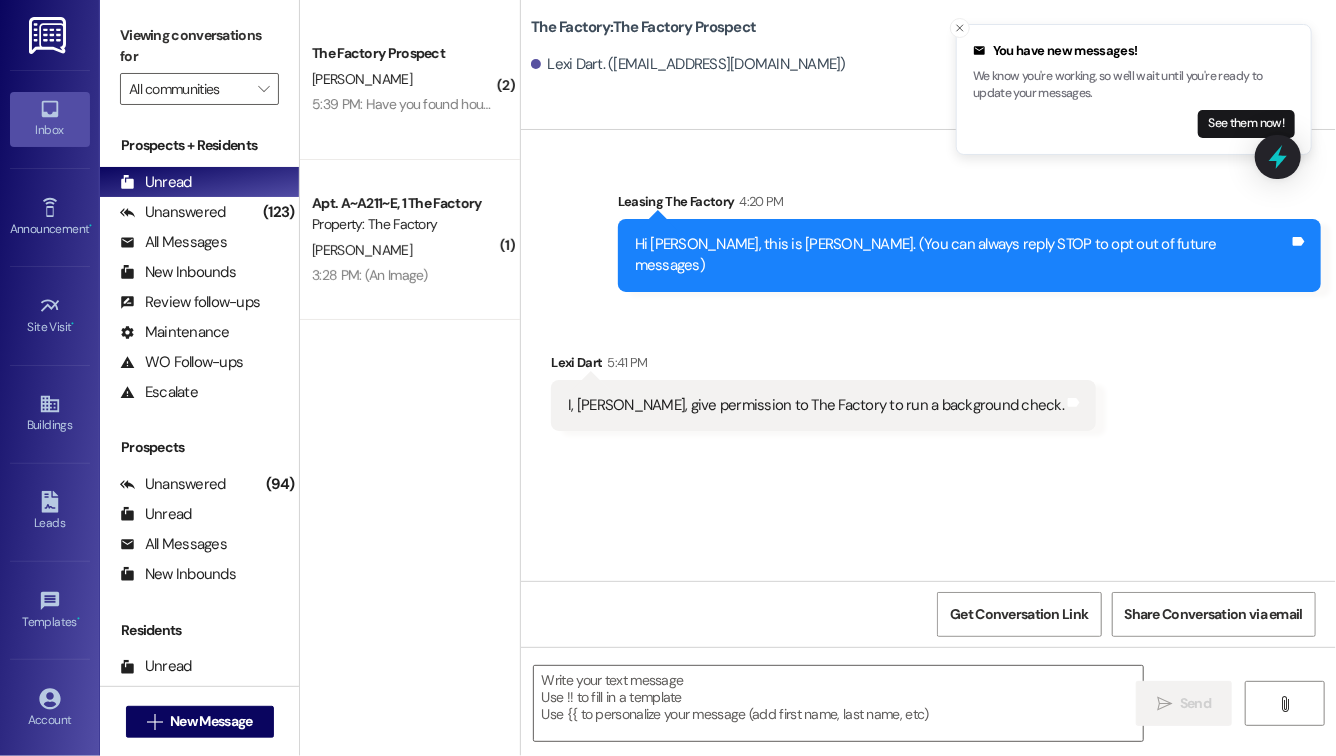 type 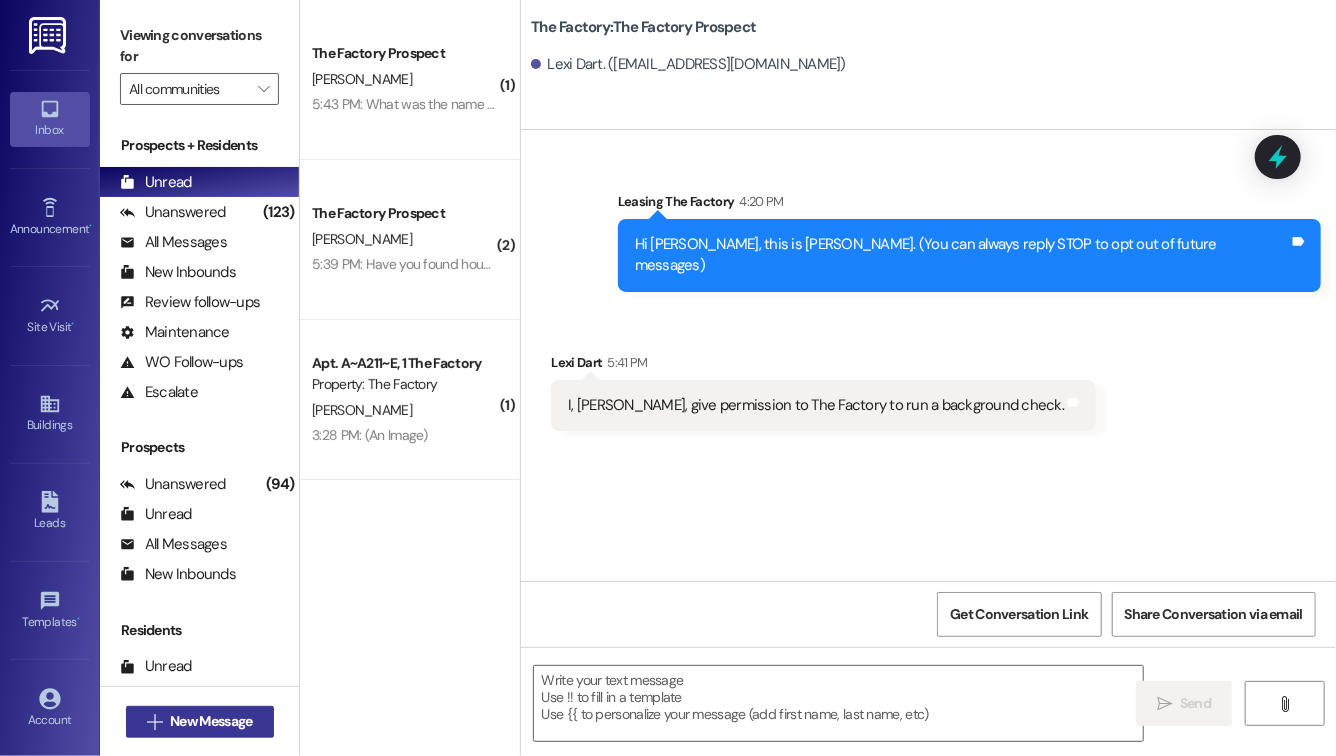 click on "New Message" at bounding box center (211, 721) 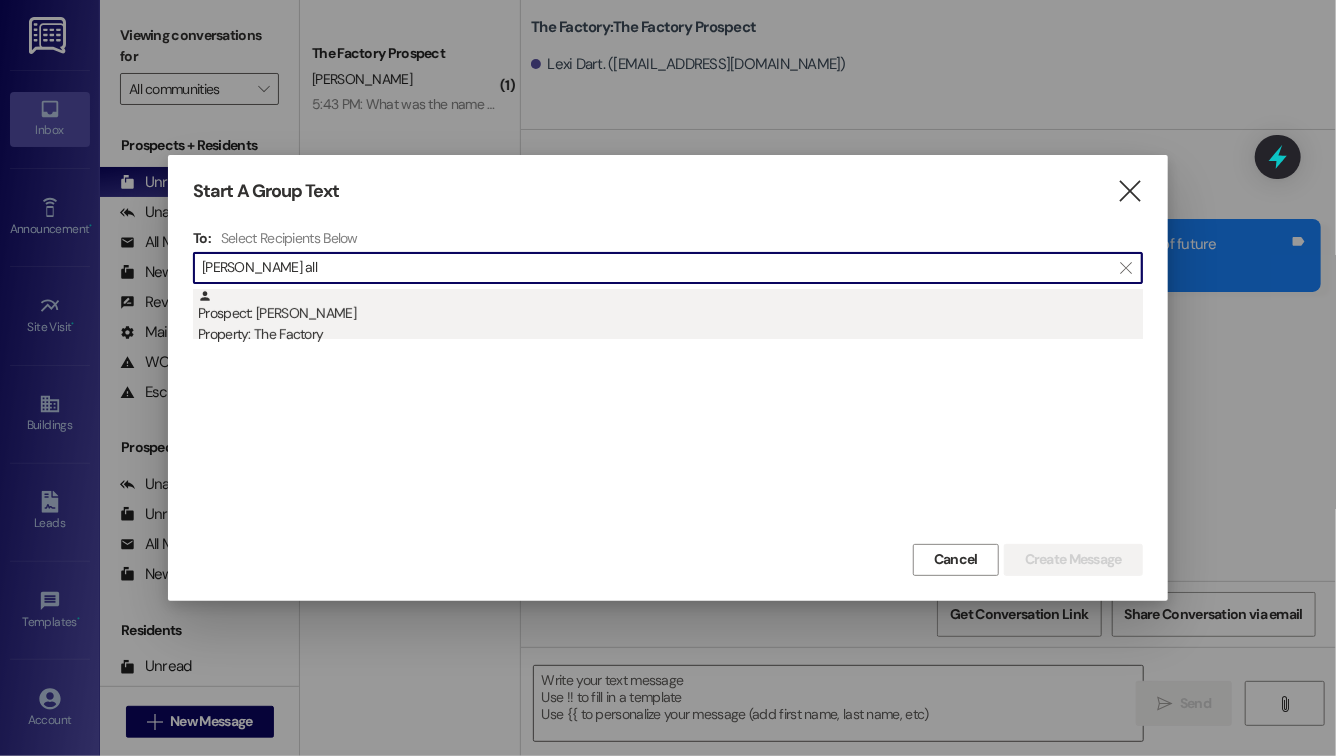 type on "[PERSON_NAME] all" 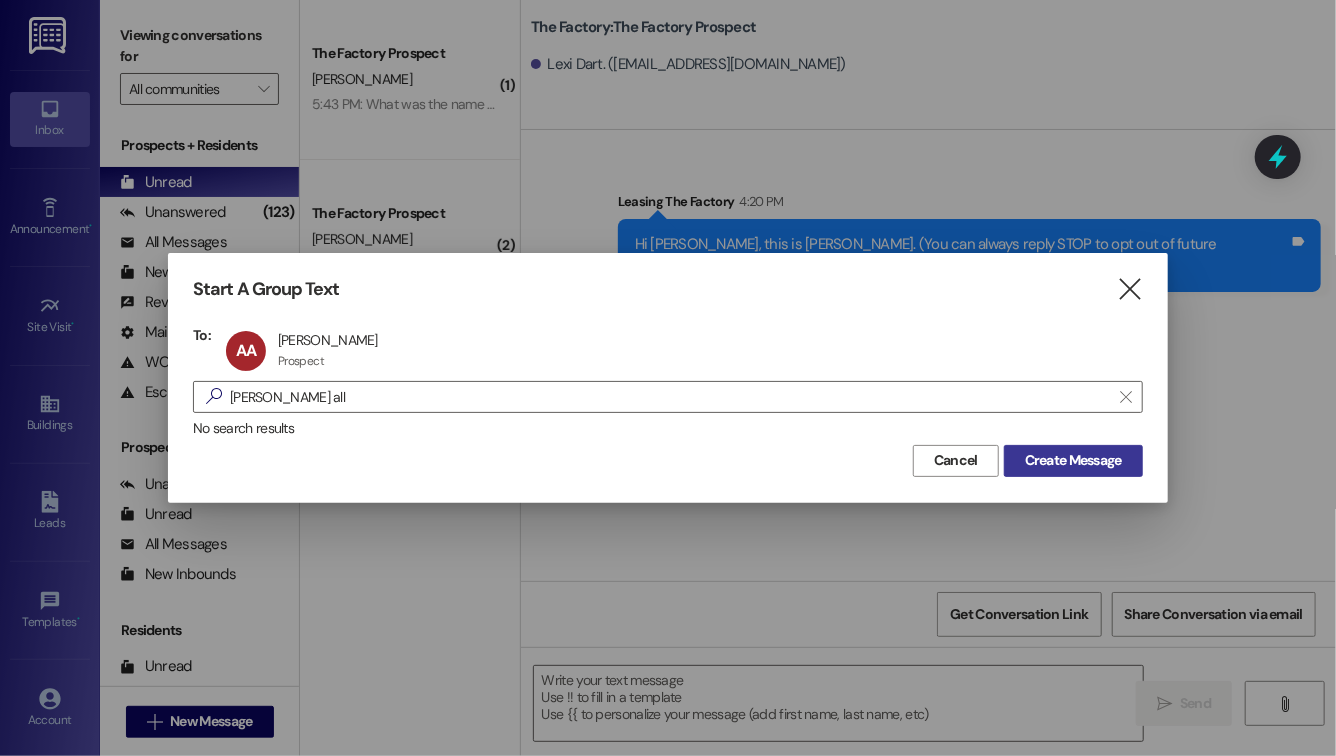 click on "Create Message" at bounding box center [1073, 461] 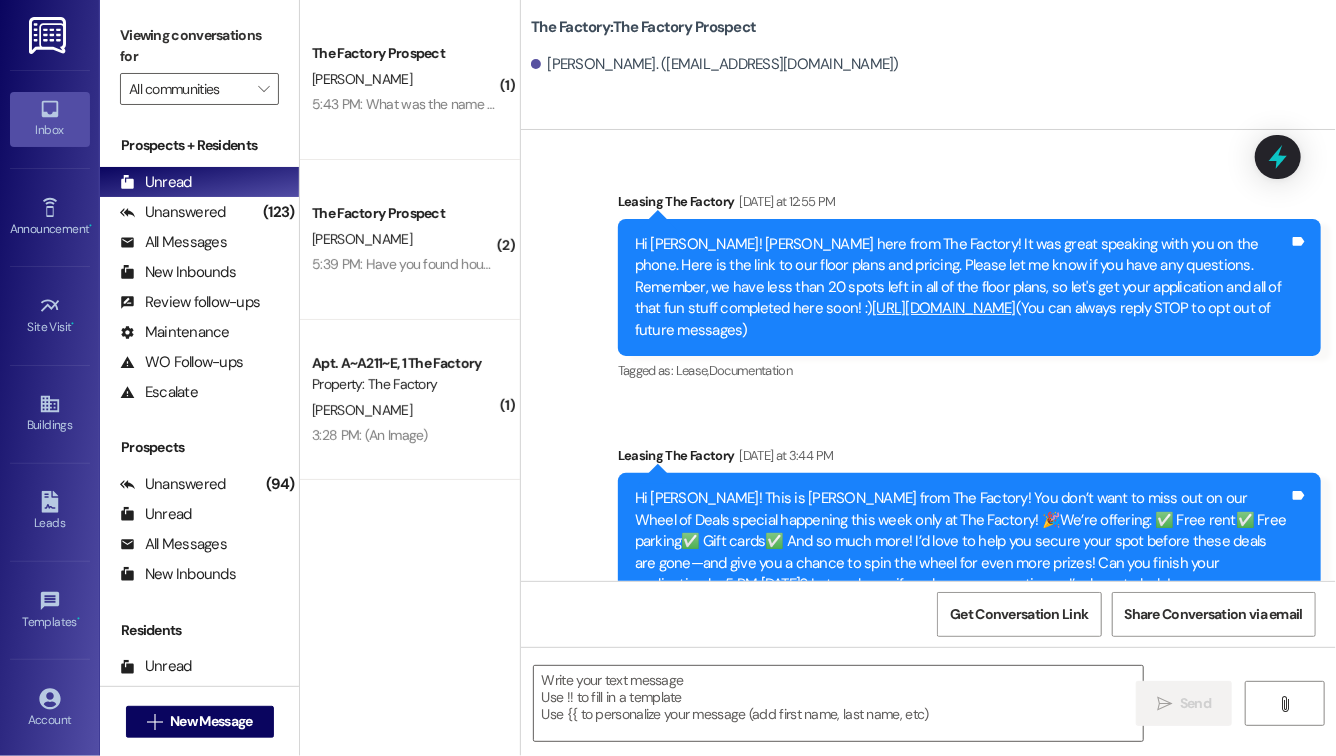 scroll, scrollTop: 286, scrollLeft: 0, axis: vertical 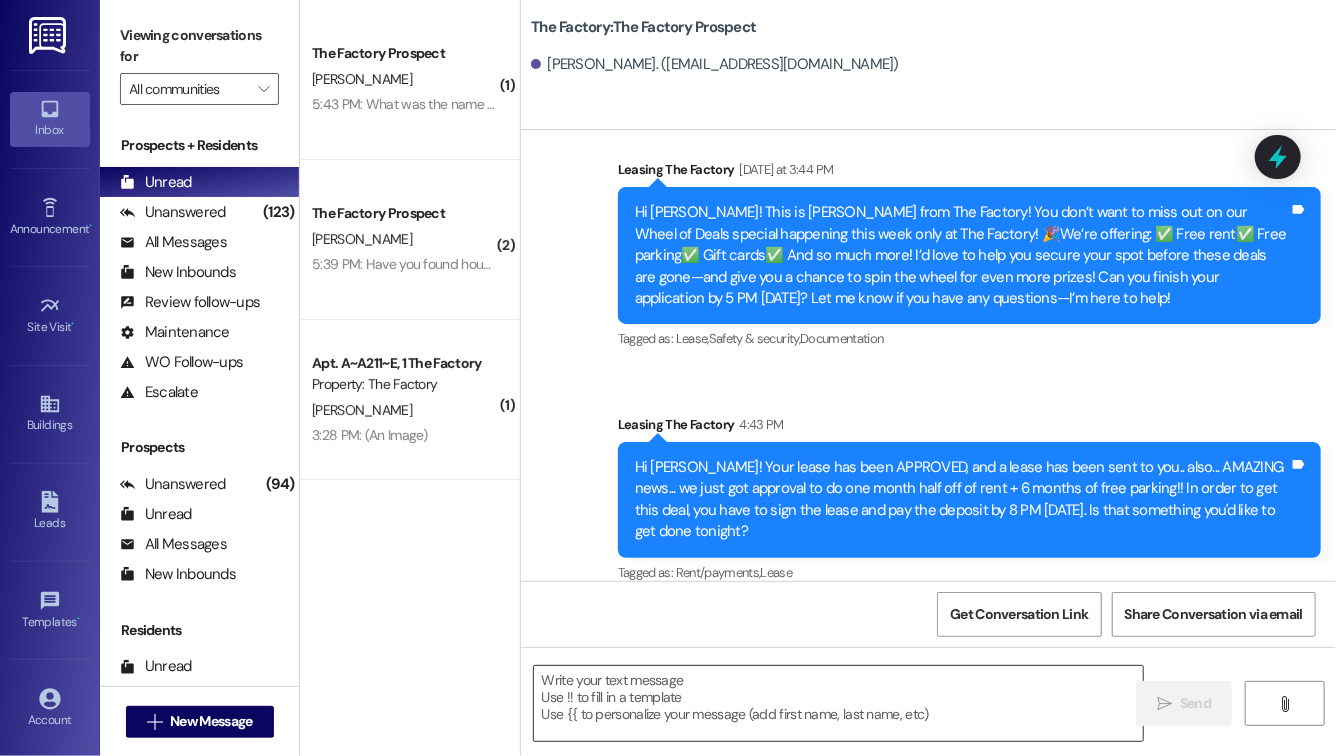 click at bounding box center (838, 703) 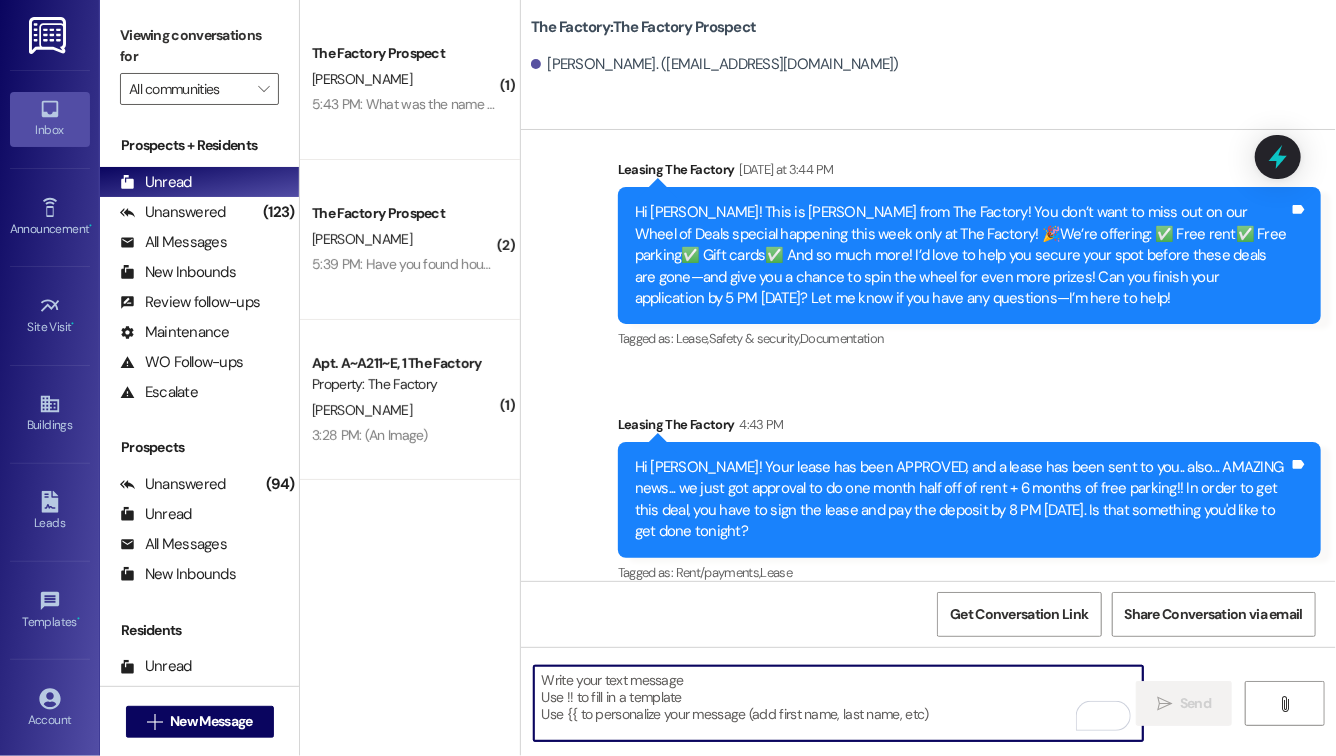 click at bounding box center (838, 703) 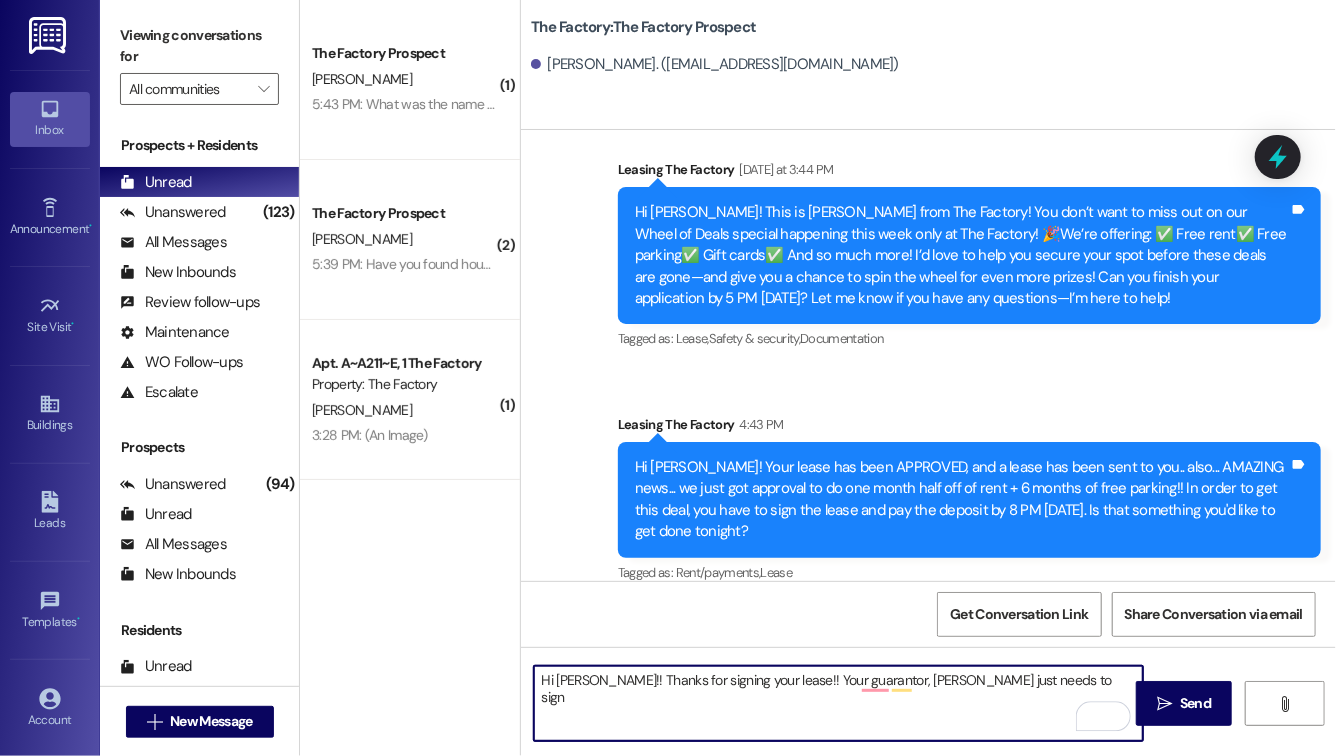 click on "Hi [PERSON_NAME]!! Thanks for signing your lease!! Your guarantor, [PERSON_NAME] just needs to sign" at bounding box center (838, 703) 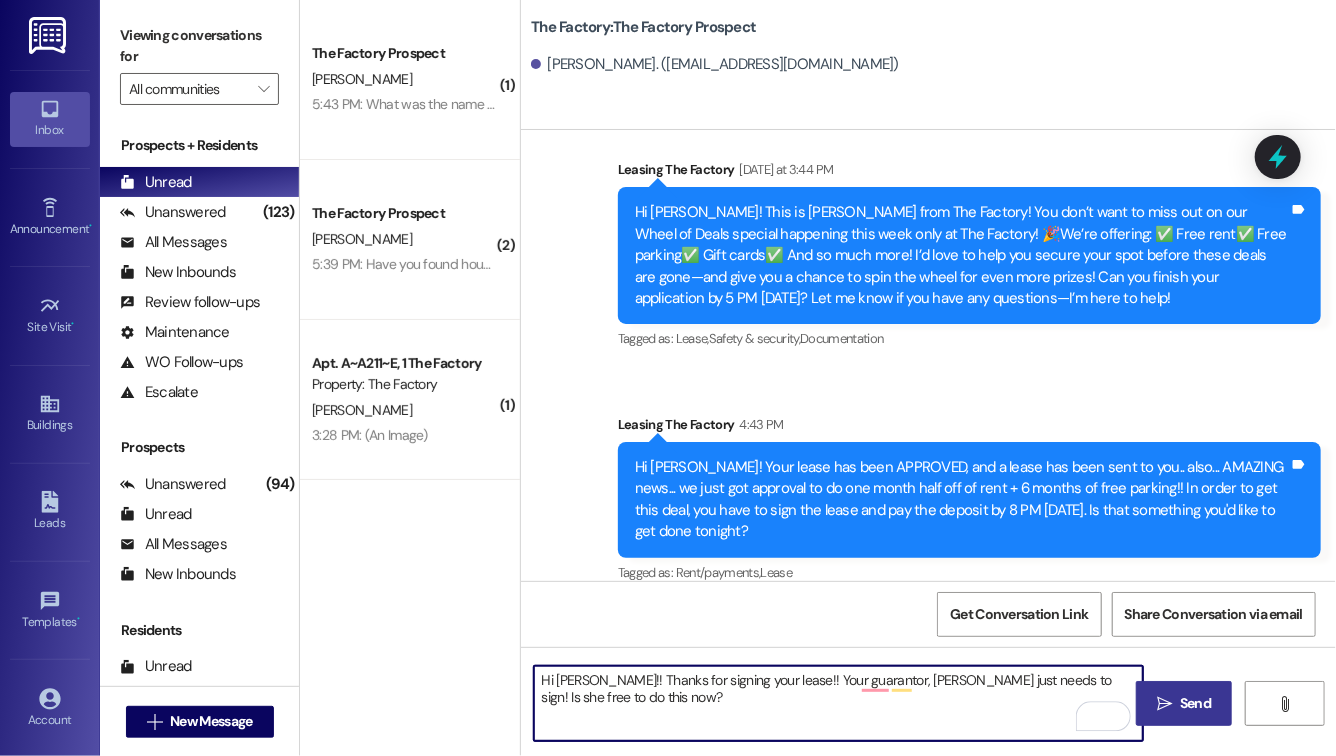 type on "Hi [PERSON_NAME]!! Thanks for signing your lease!! Your guarantor, [PERSON_NAME] just needs to sign! Is she free to do this now?" 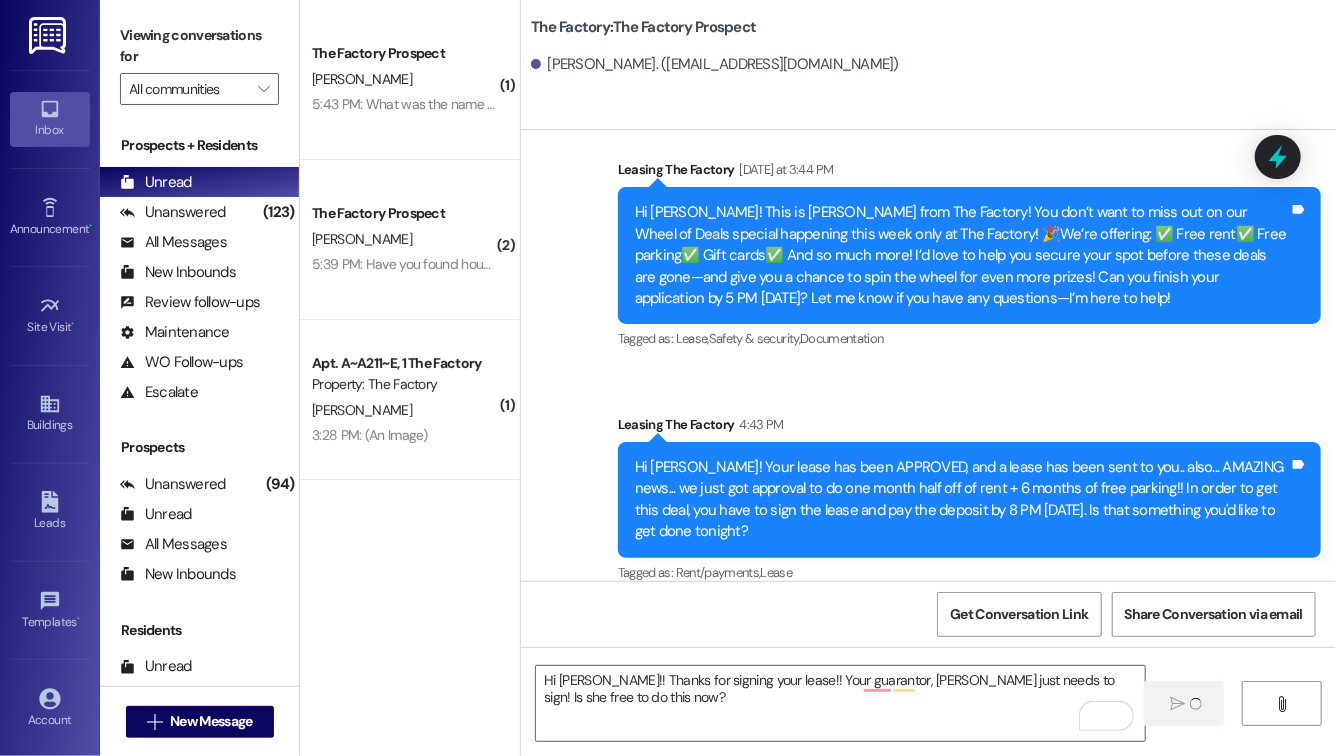 type 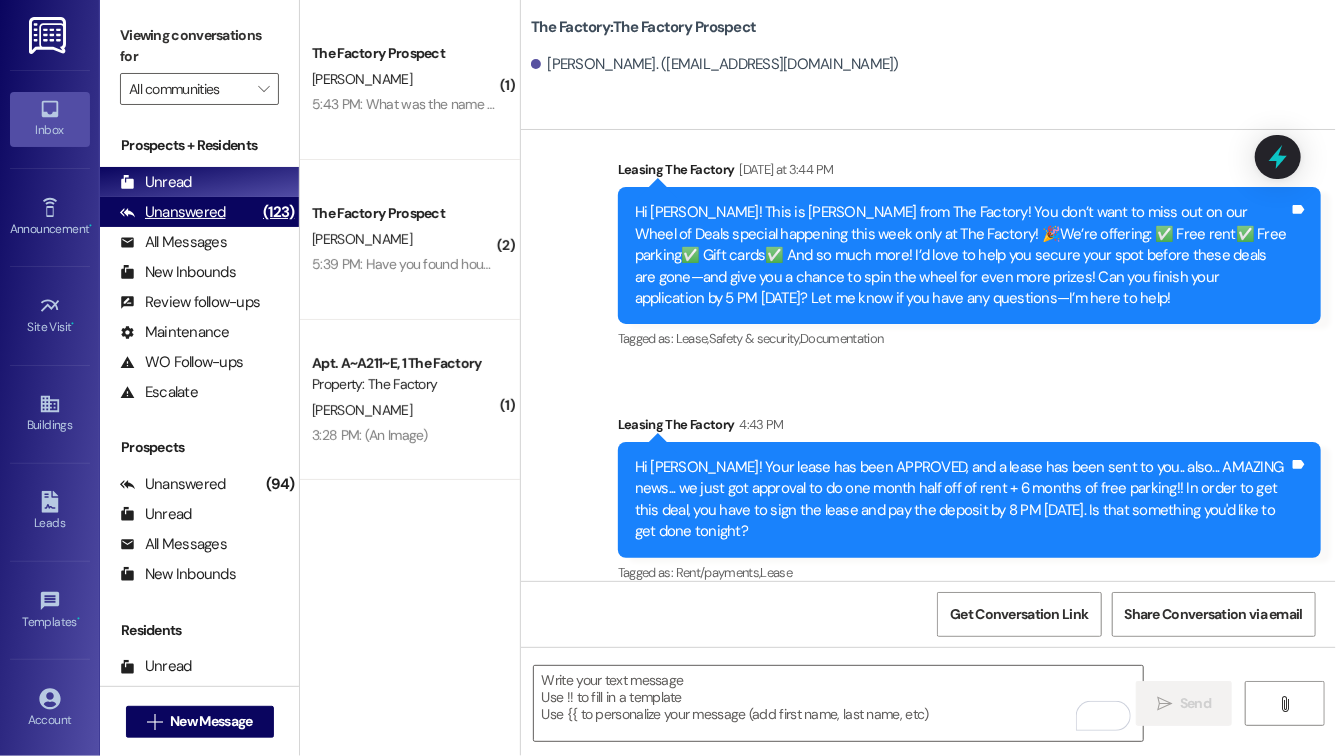 click on "Unanswered" at bounding box center (173, 212) 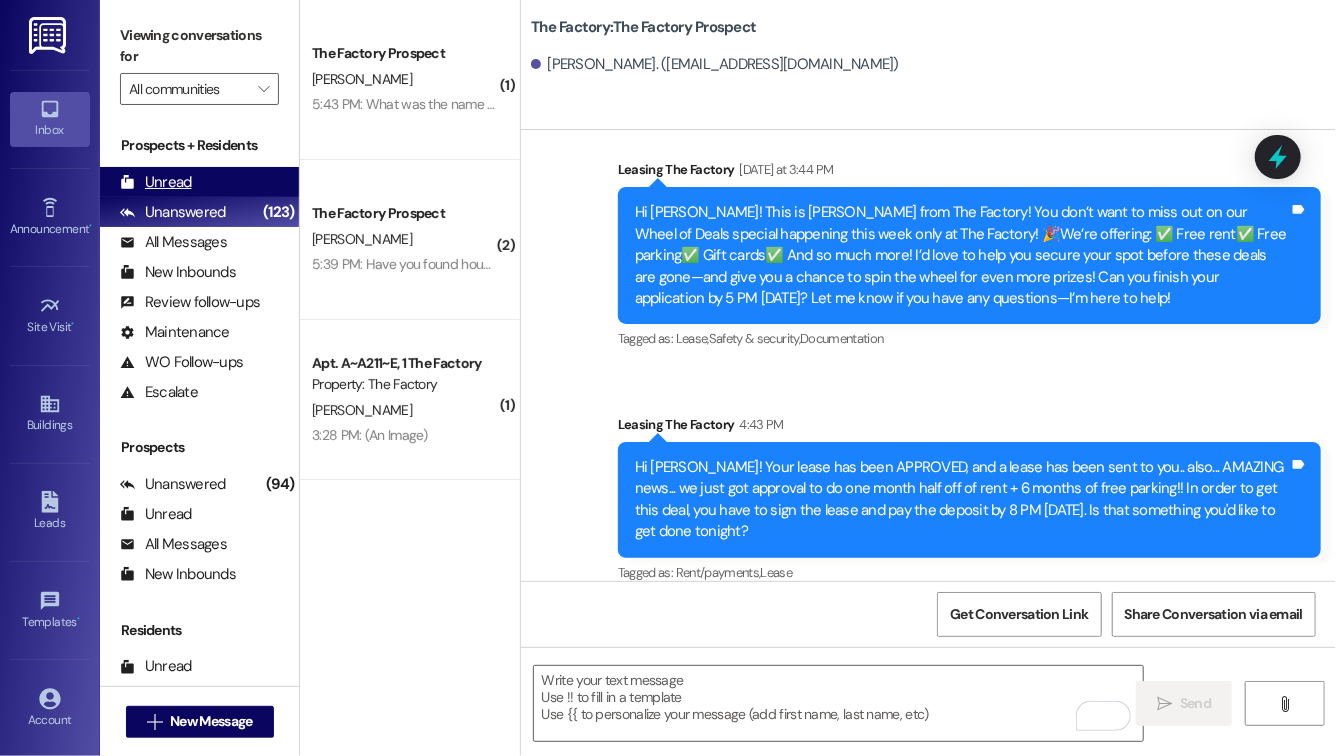 click on "Unread (0)" at bounding box center [199, 182] 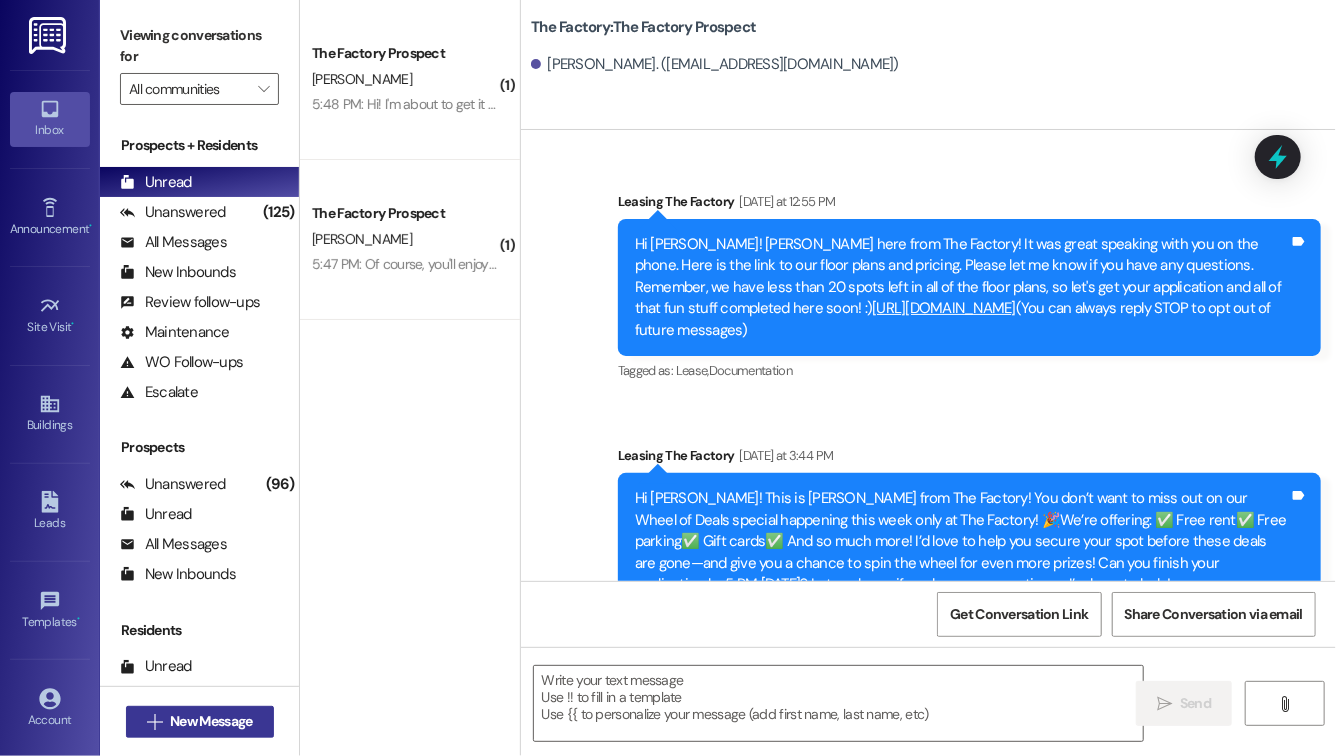 click on "New Message" at bounding box center (211, 721) 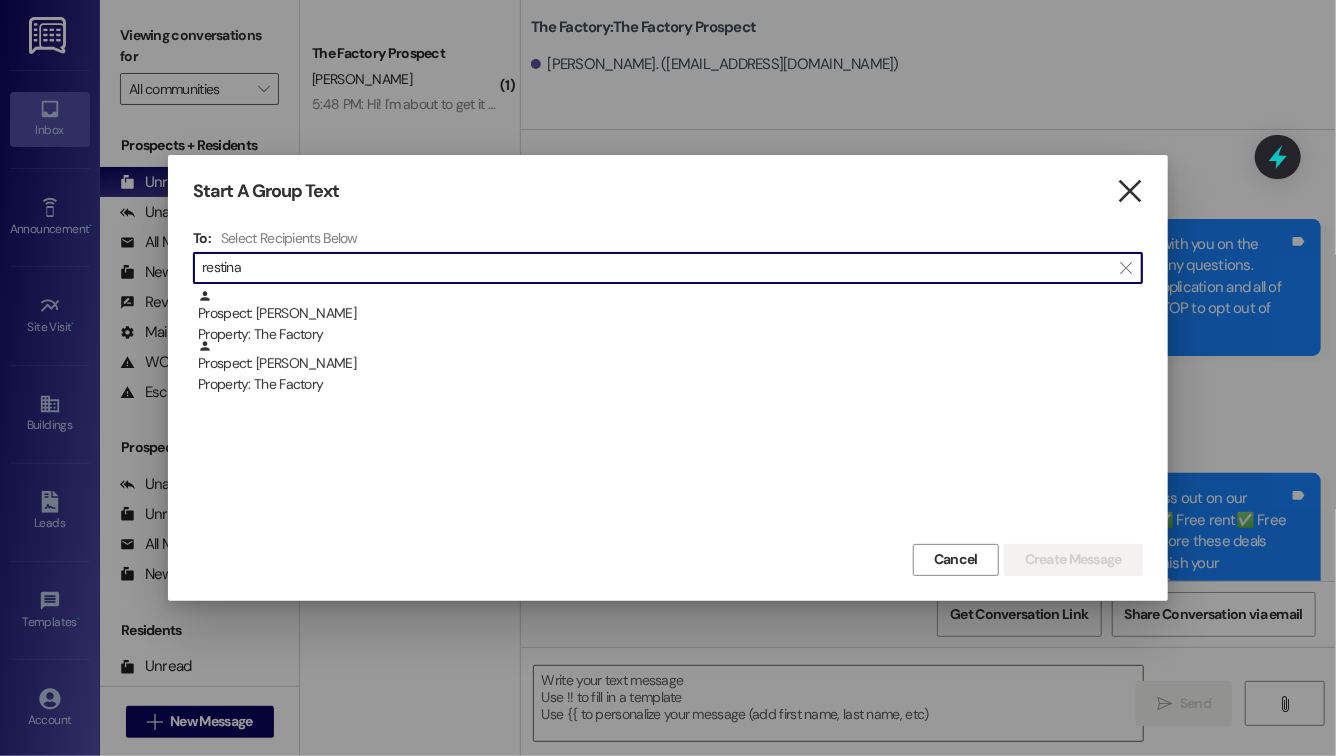 type on "restina" 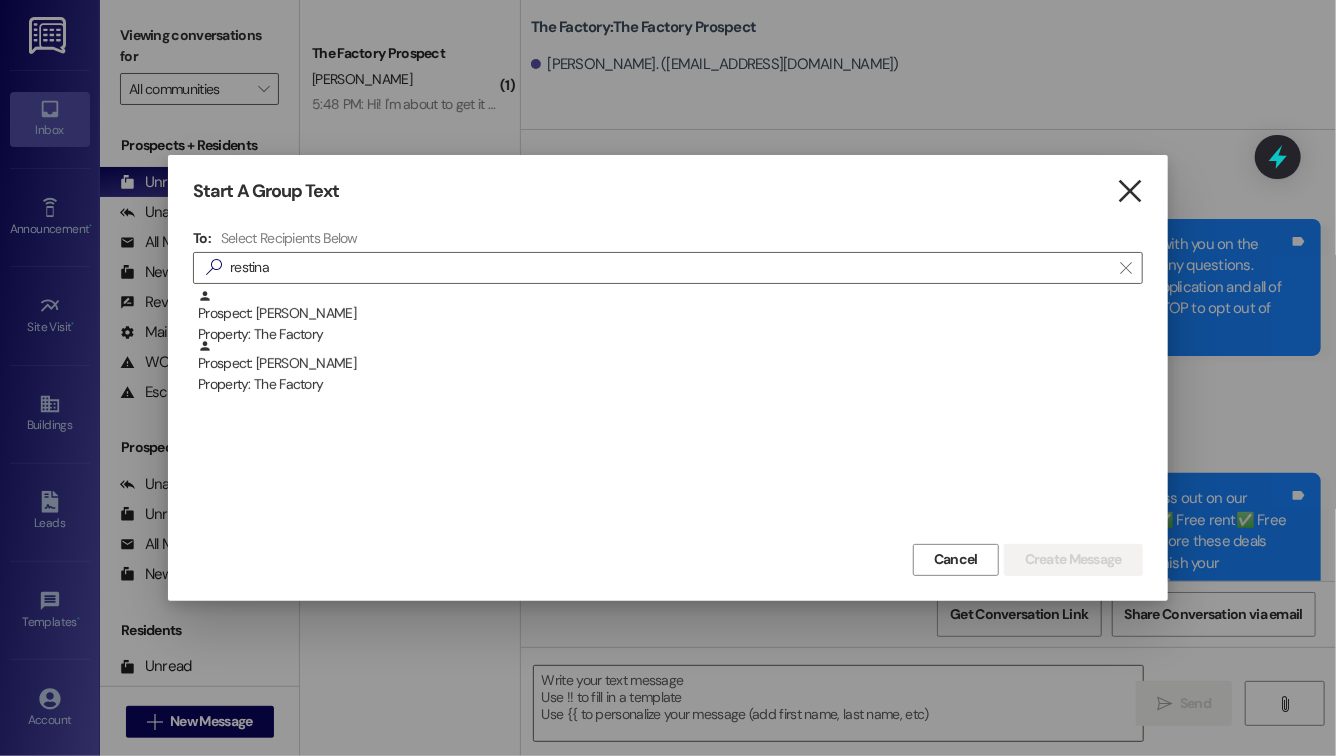 click on "" at bounding box center [1129, 191] 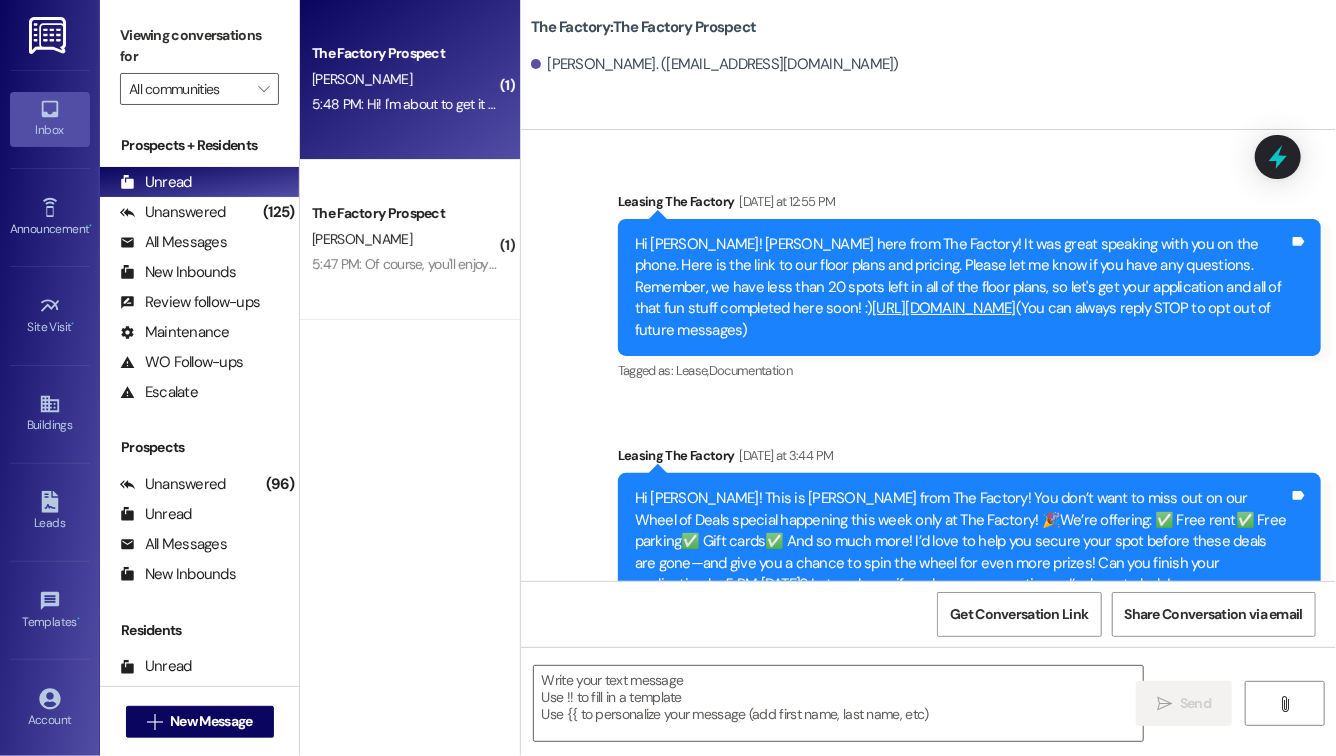 click on "The Factory Prospect [PERSON_NAME] 5:48 PM: Hi! I'm about to get it signed right now. 5:48 PM: Hi! I'm about to get it signed right now." at bounding box center (410, 80) 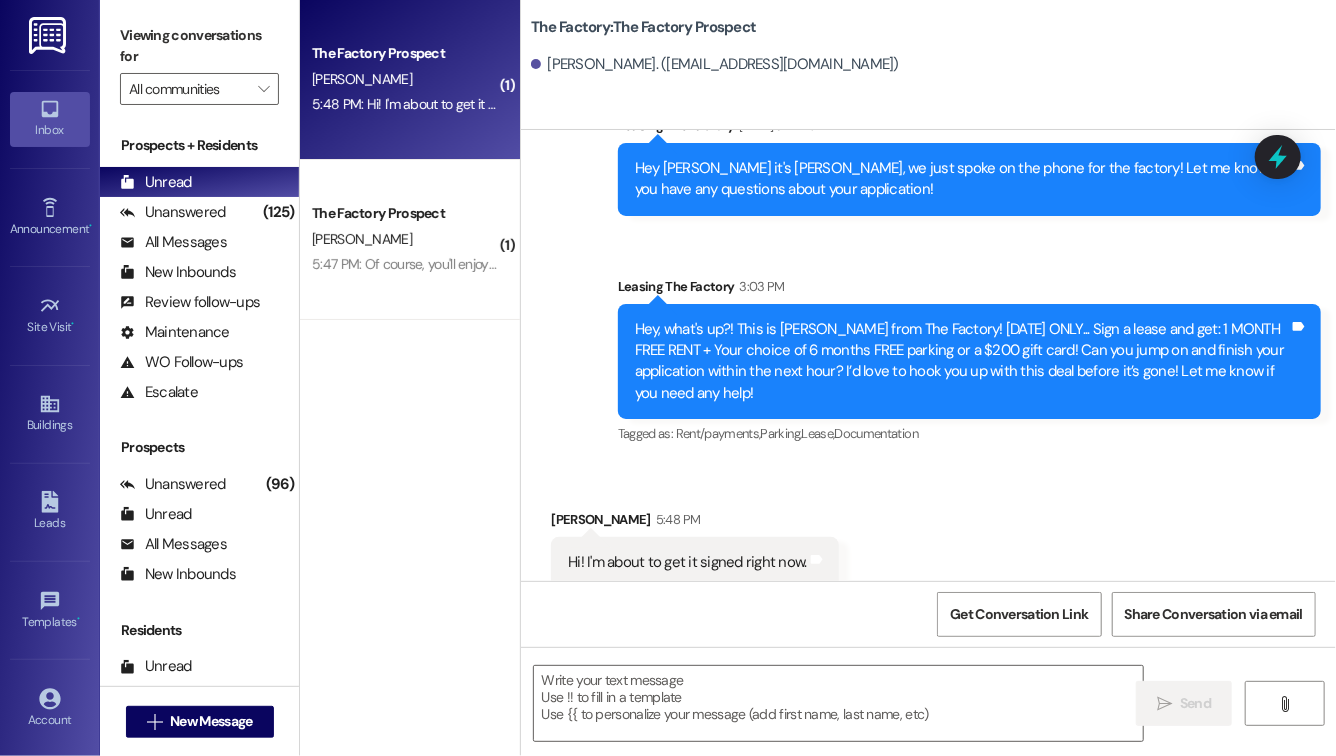 scroll, scrollTop: 1087, scrollLeft: 0, axis: vertical 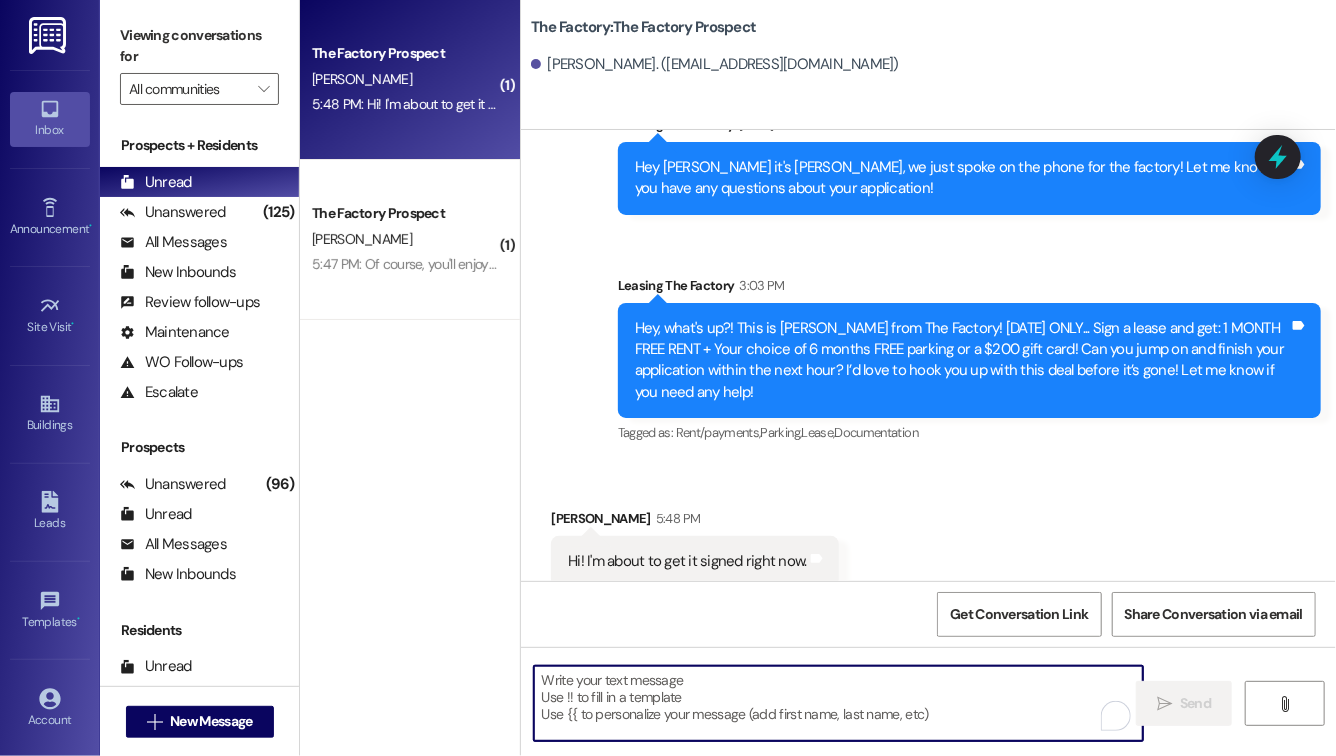 click at bounding box center [838, 703] 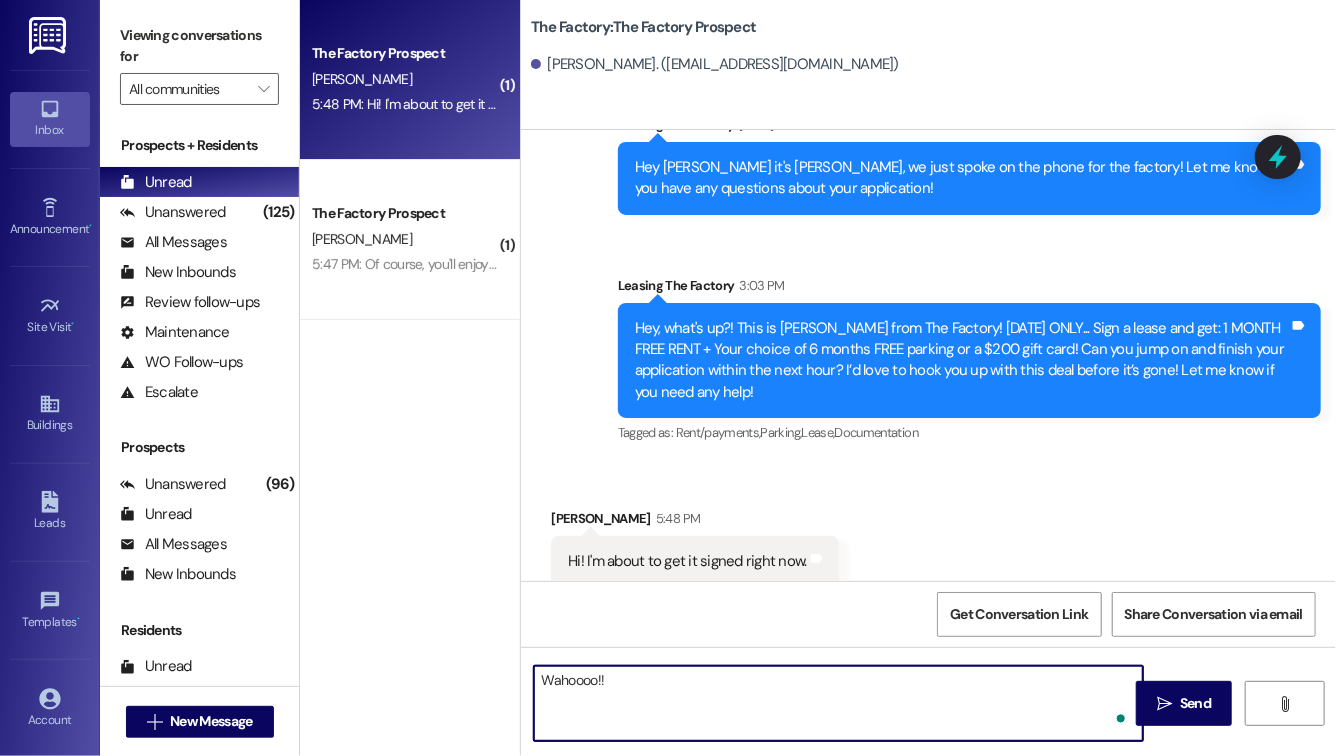 type on "Wahoooo!!!" 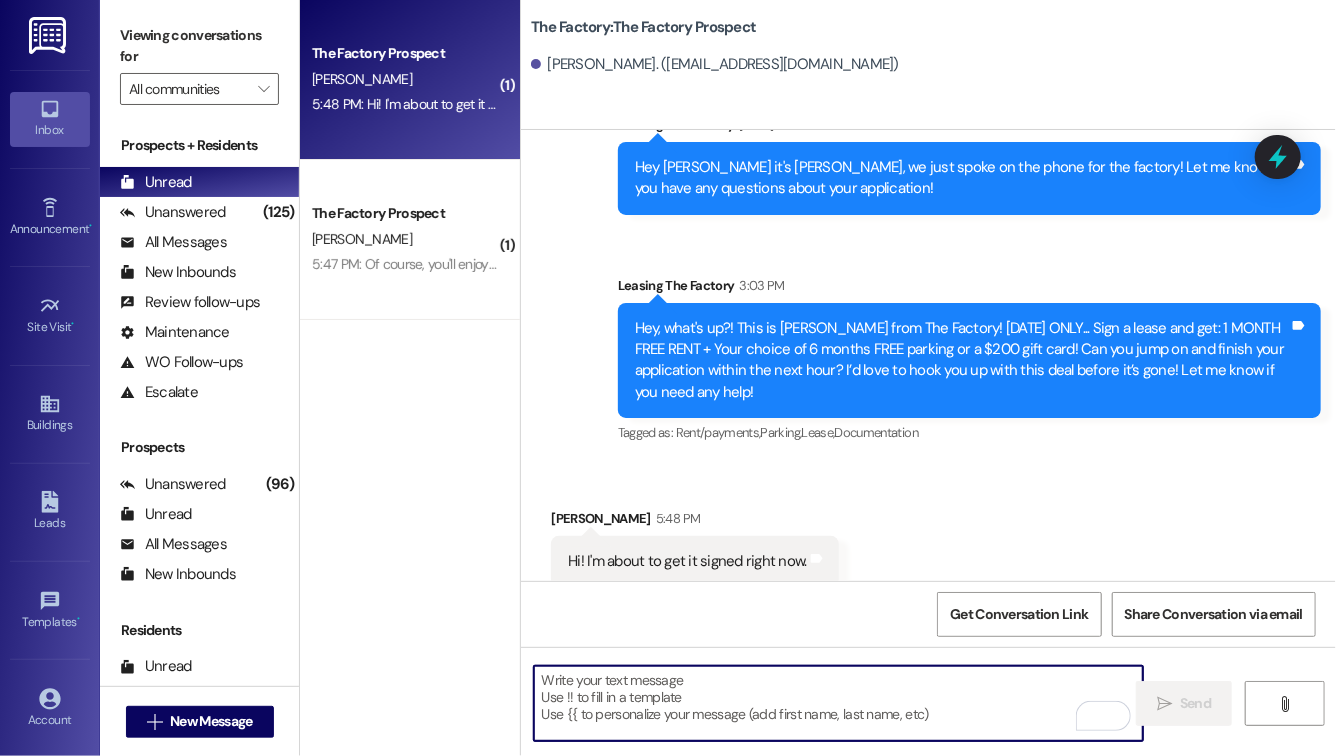 scroll, scrollTop: 1086, scrollLeft: 0, axis: vertical 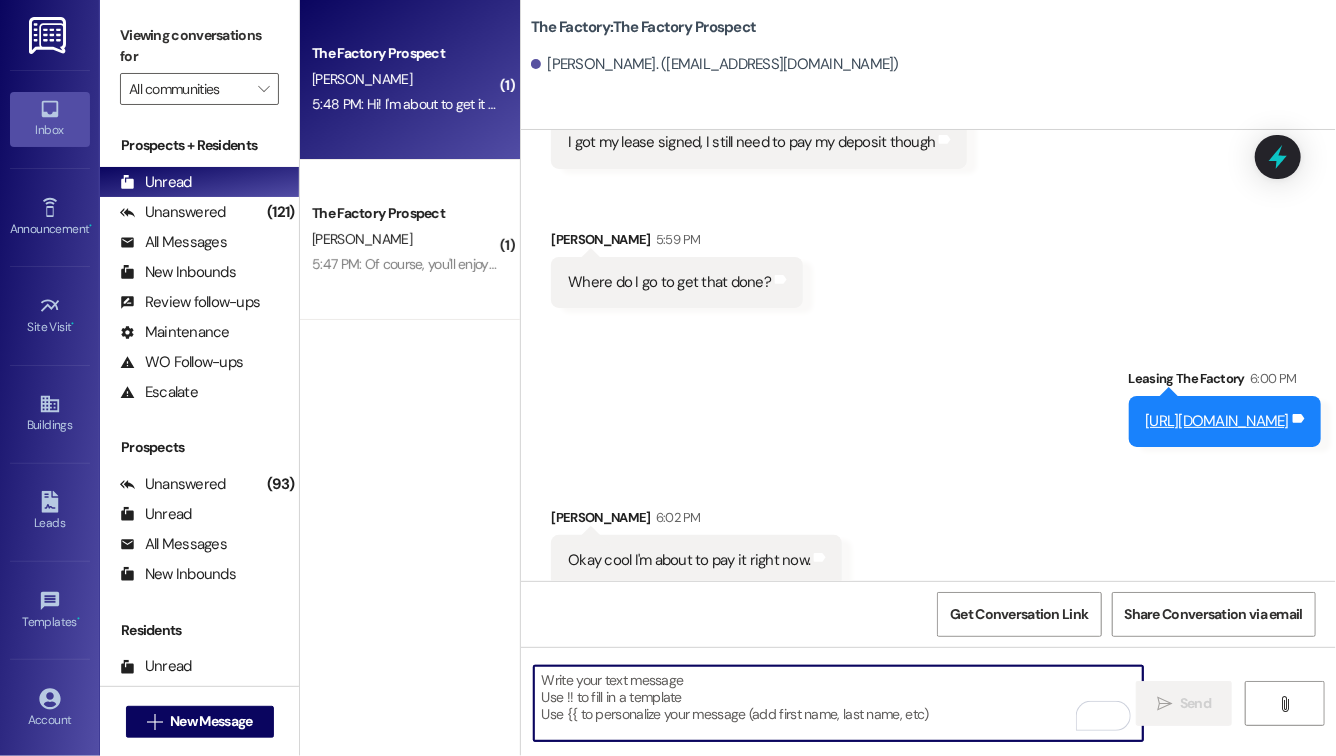click at bounding box center (838, 703) 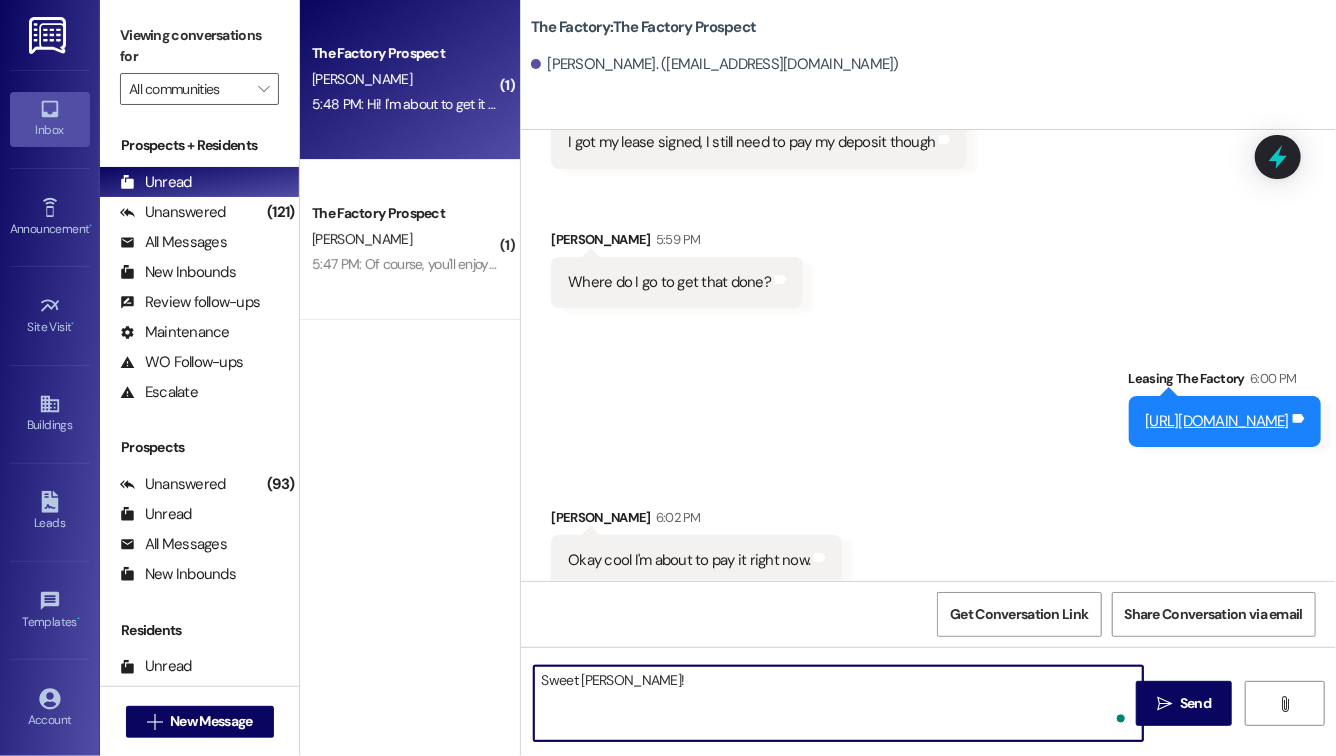 type on "Sweet [PERSON_NAME]!!" 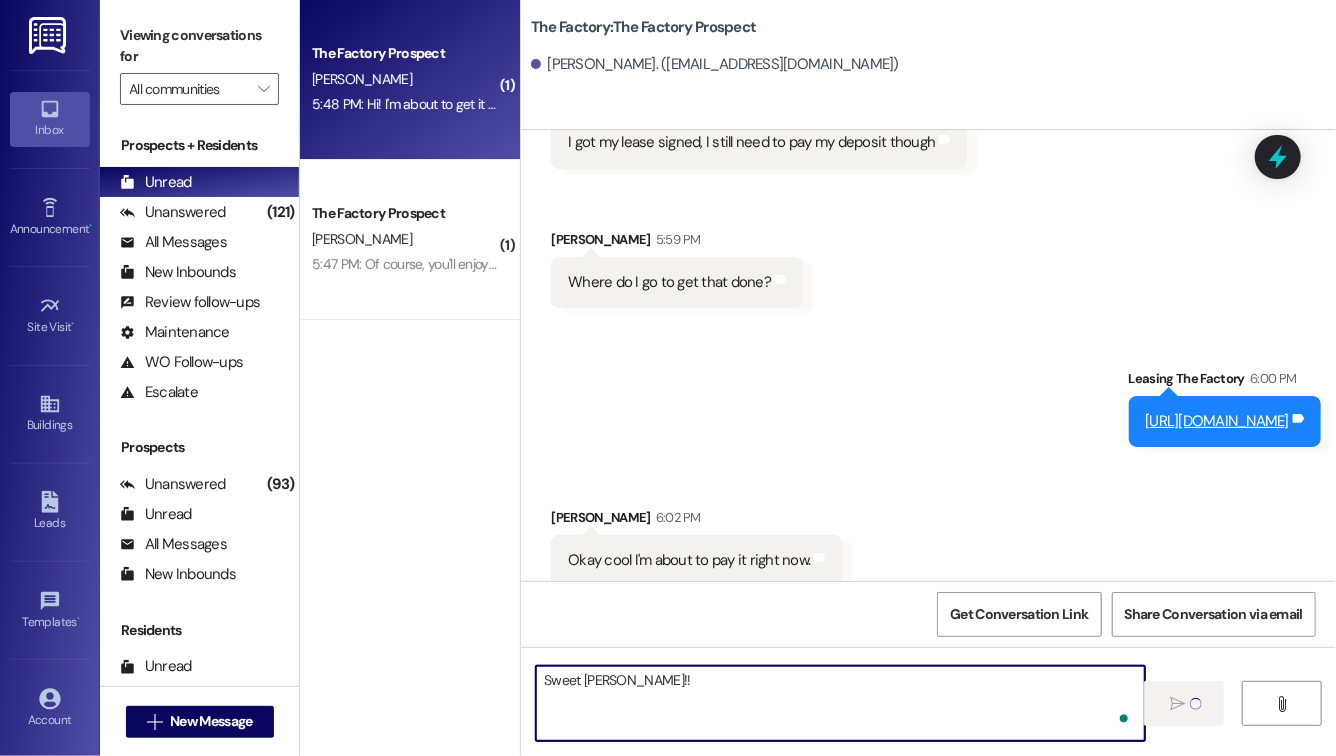type 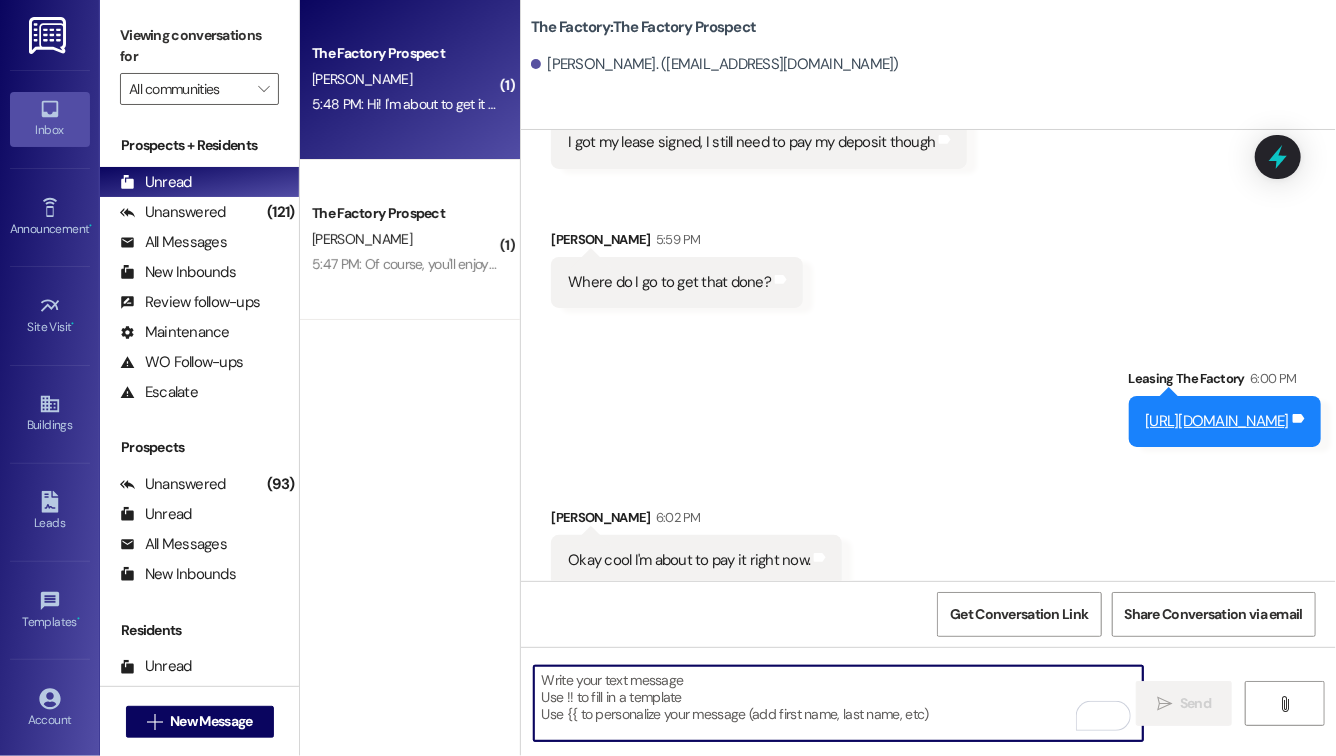 scroll, scrollTop: 1783, scrollLeft: 0, axis: vertical 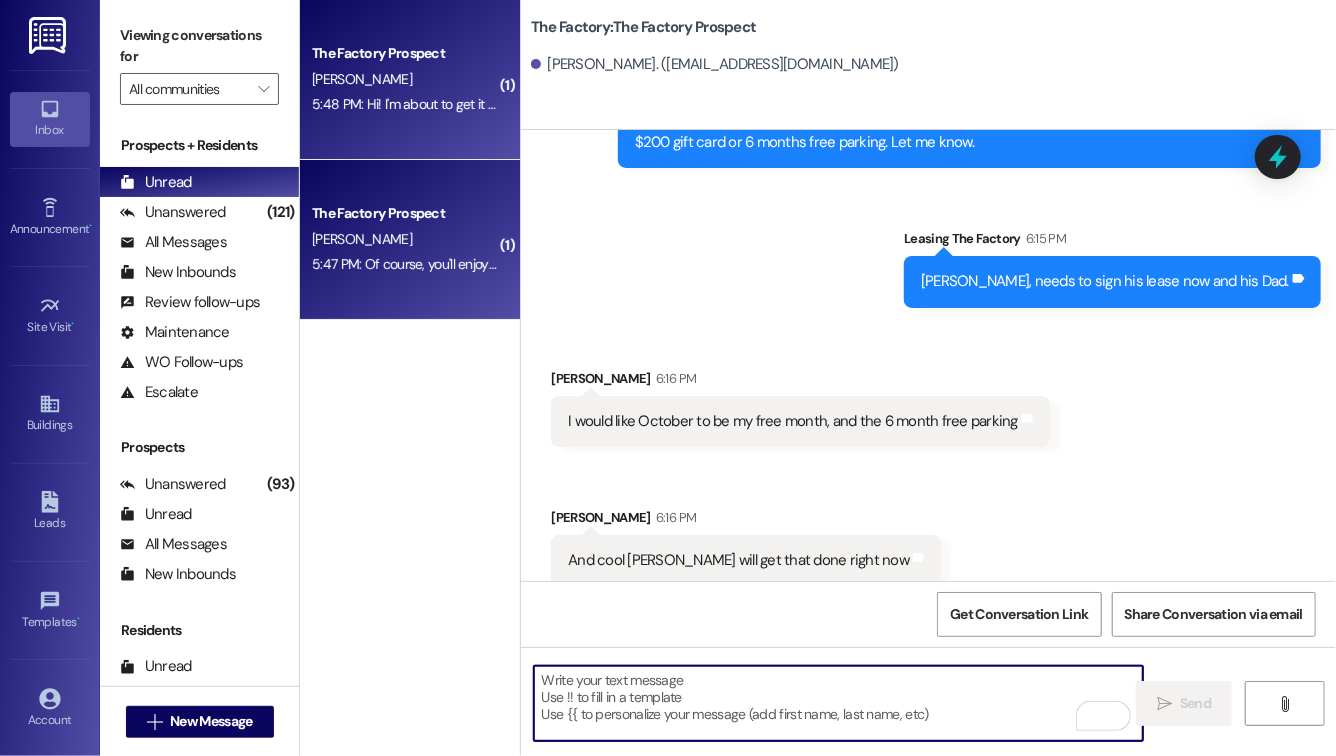 click on "5:47 PM: Of course, you'll enjoy it! 5:47 PM: Of course, you'll enjoy it!" at bounding box center (404, 264) 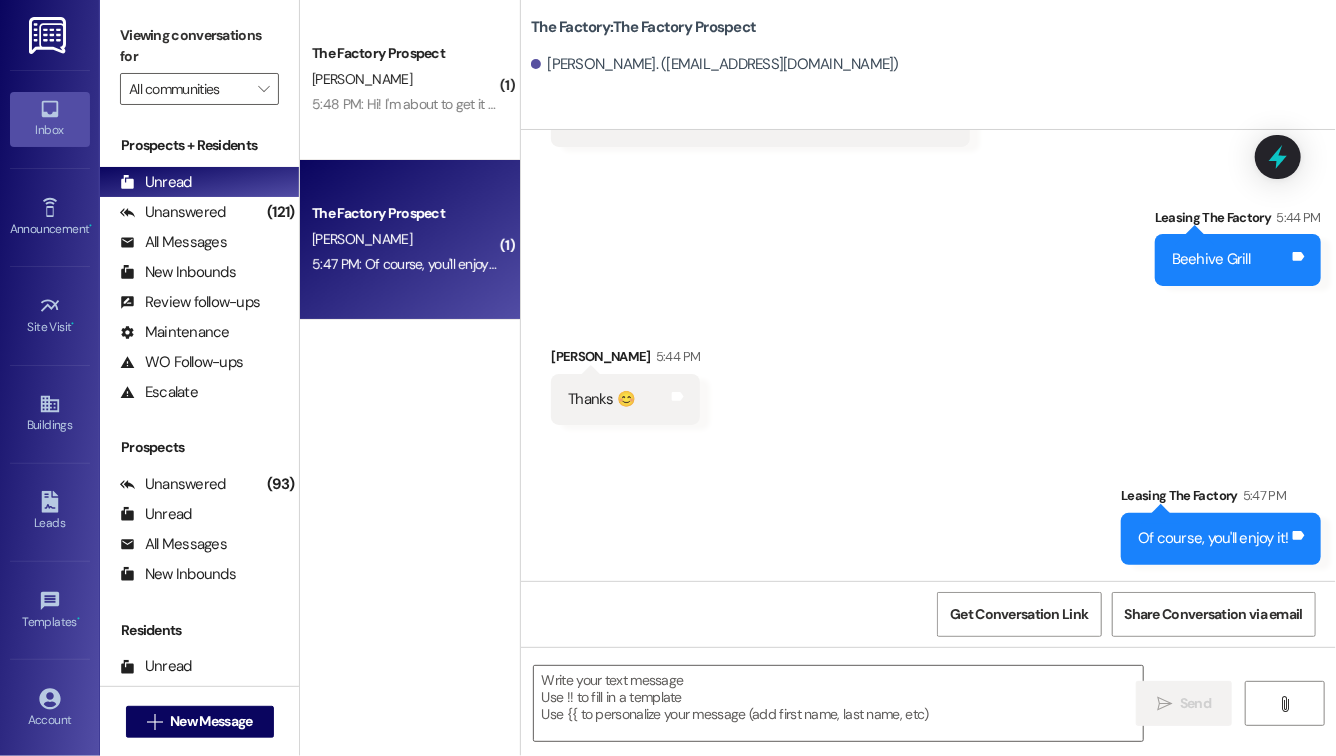 scroll, scrollTop: 606, scrollLeft: 0, axis: vertical 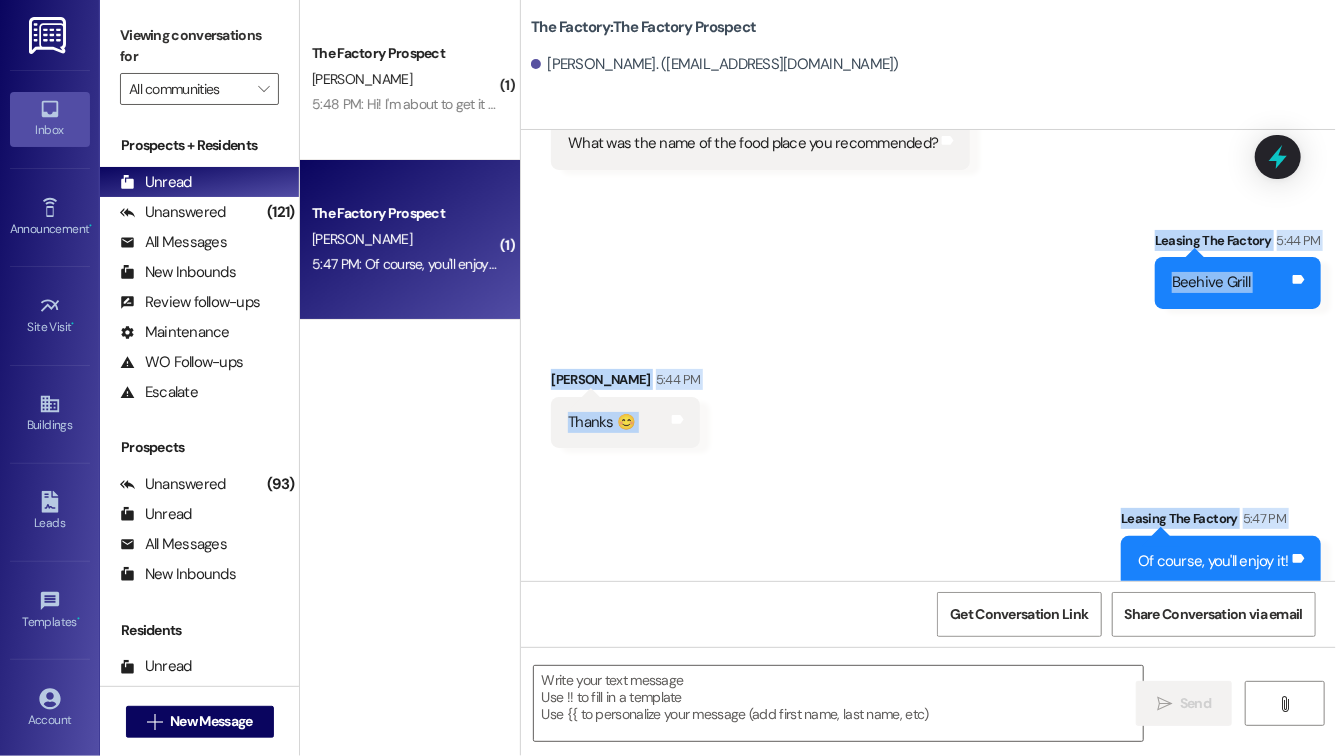 drag, startPoint x: 651, startPoint y: 214, endPoint x: 876, endPoint y: 530, distance: 387.9188 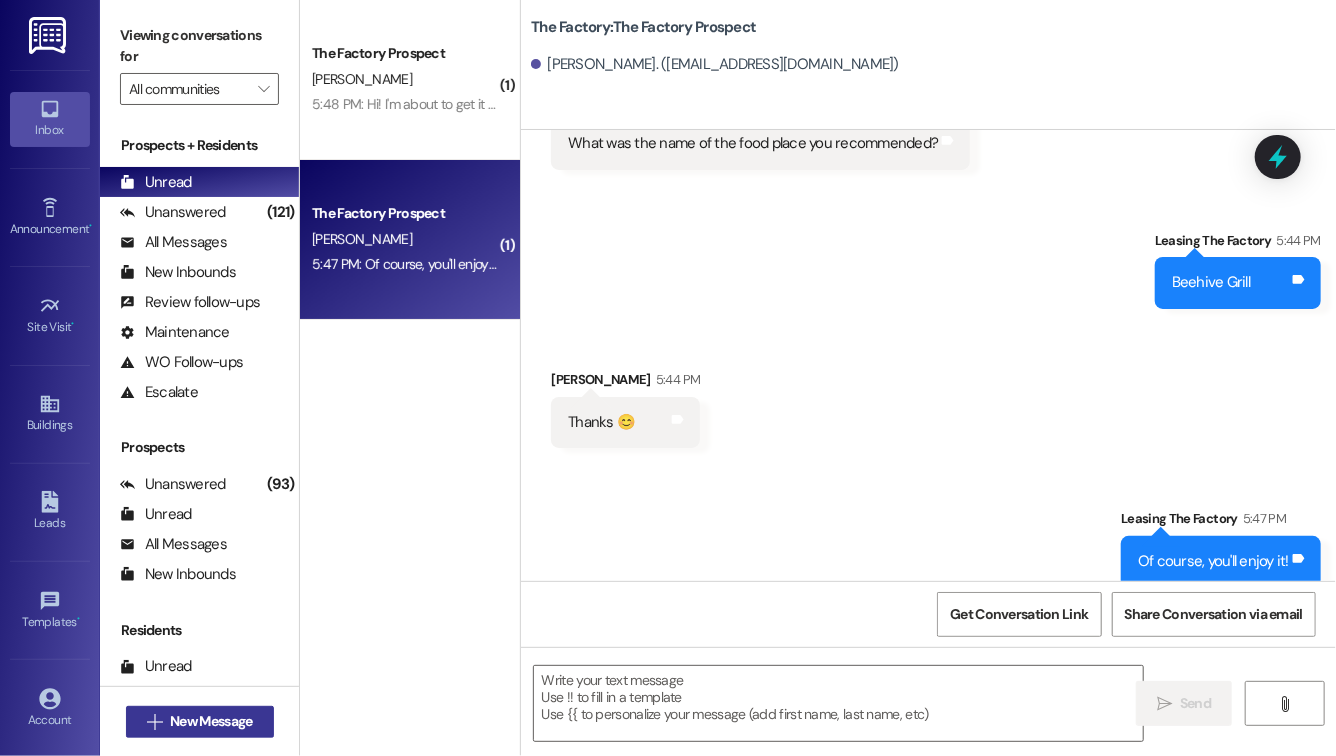 click on " New Message" at bounding box center [200, 722] 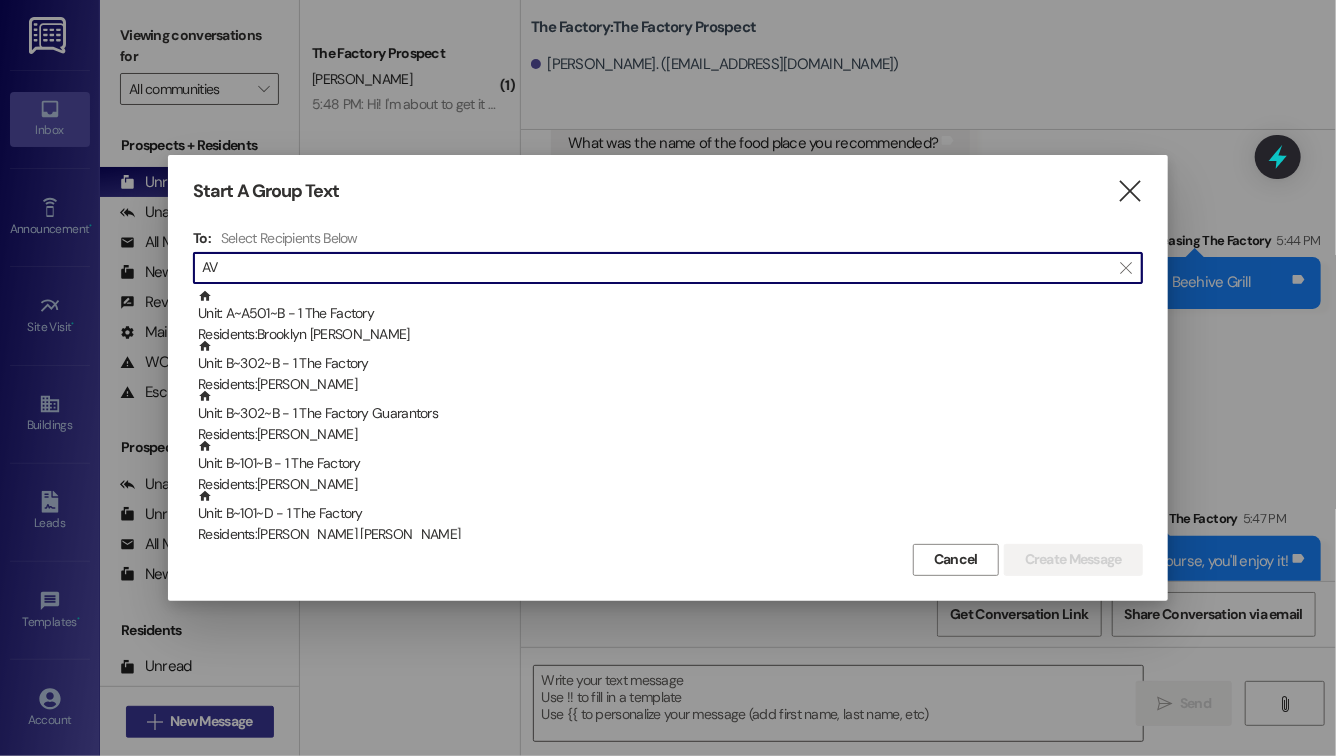 type on "A" 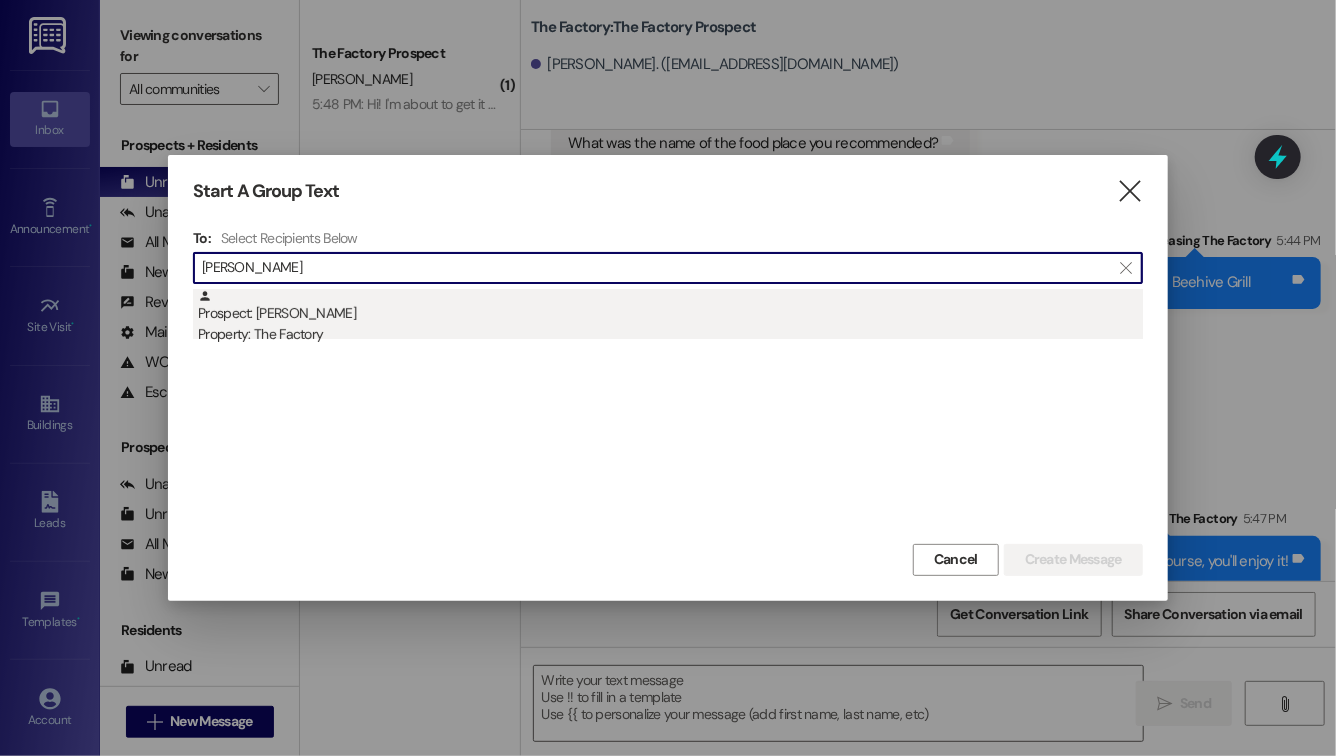 type on "[PERSON_NAME]" 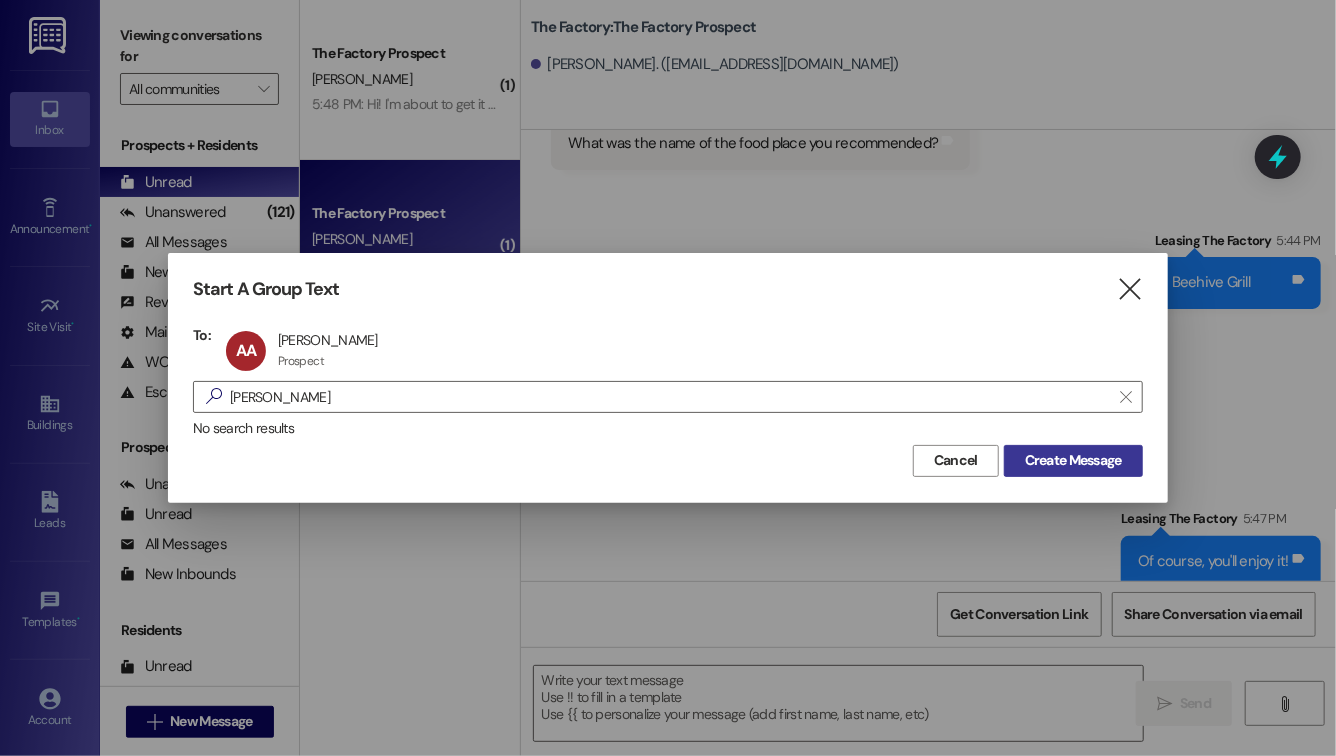 click on "Create Message" at bounding box center [1073, 460] 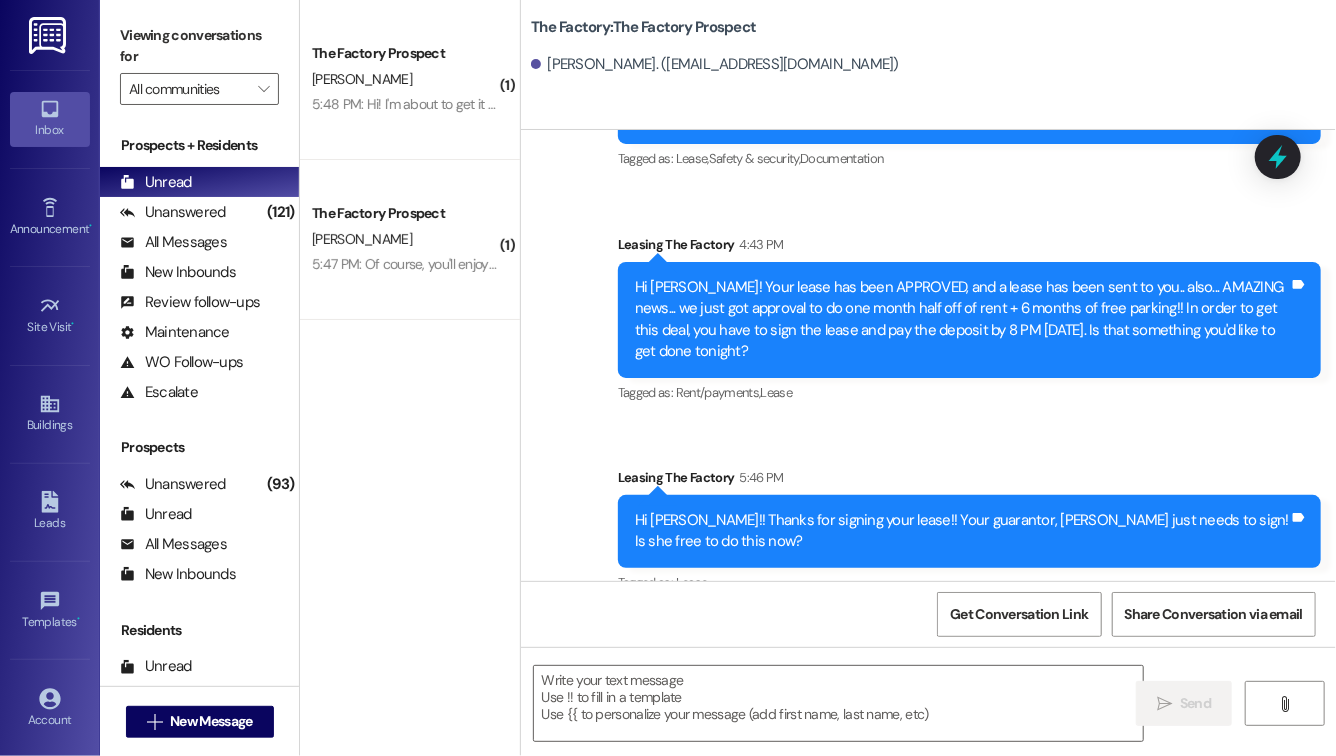 scroll, scrollTop: 476, scrollLeft: 0, axis: vertical 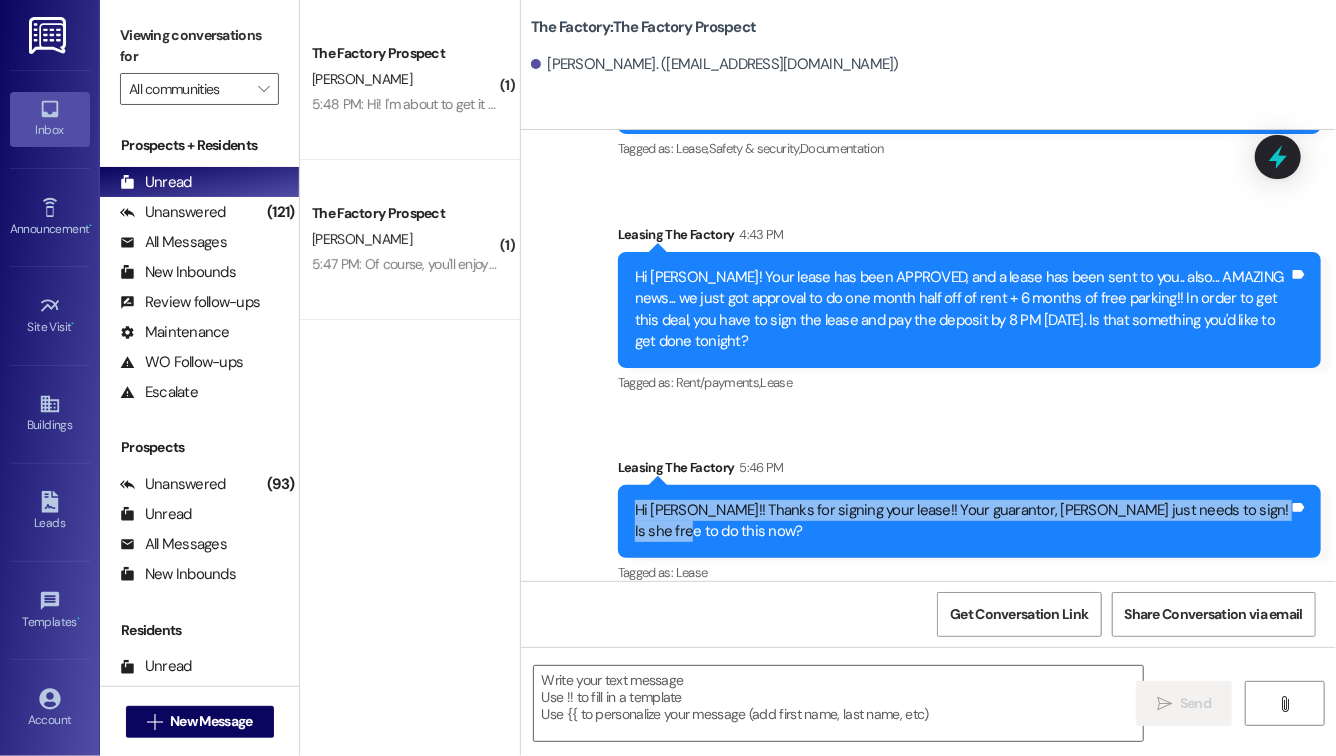 drag, startPoint x: 915, startPoint y: 524, endPoint x: 587, endPoint y: 479, distance: 331.0725 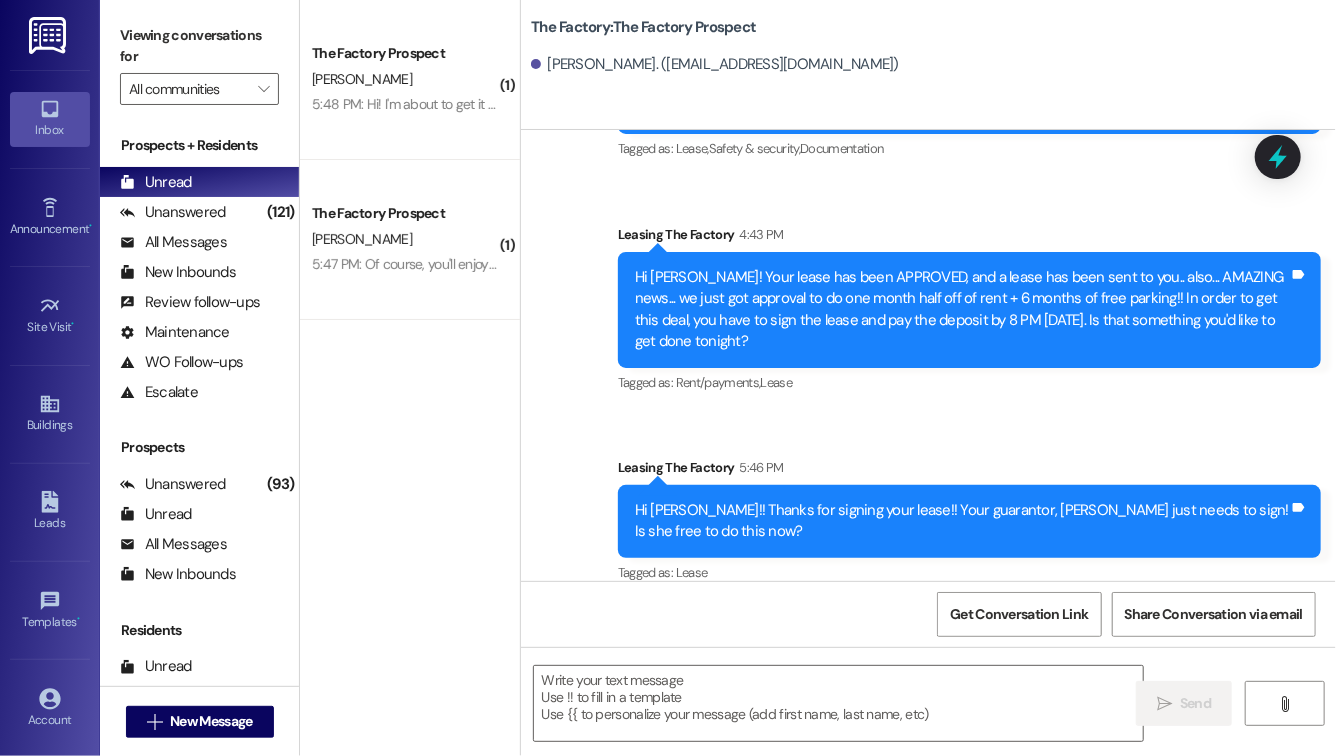 click on "Sent via SMS Leasing The Factory [DATE] at 12:55 PM Hi [PERSON_NAME]! [PERSON_NAME] here from The Factory! It was great speaking with you on the phone. Here is the link to our floor plans and pricing. Please let me know if you have any questions. Remember, we have less than 20 spots left in all of the floor plans, so let's get your application and all of that fun stuff completed here soon! :)  [URL][DOMAIN_NAME]  (You can always reply STOP to opt out of future messages) Tags and notes Tagged as:   Lease ,  Click to highlight conversations about Lease Documentation Click to highlight conversations about Documentation Sent via SMS Leasing The Factory [DATE] at 3:44 PM Tags and notes Tagged as:   Lease ,  Click to highlight conversations about Lease Safety & security ,  Click to highlight conversations about Safety & security Documentation Click to highlight conversations about Documentation Sent via SMS Leasing The Factory 4:43 PM Tags and notes Tagged as:   Rent/payments ,  Lease Sent via SMS 5:46 PM" at bounding box center (928, 136) 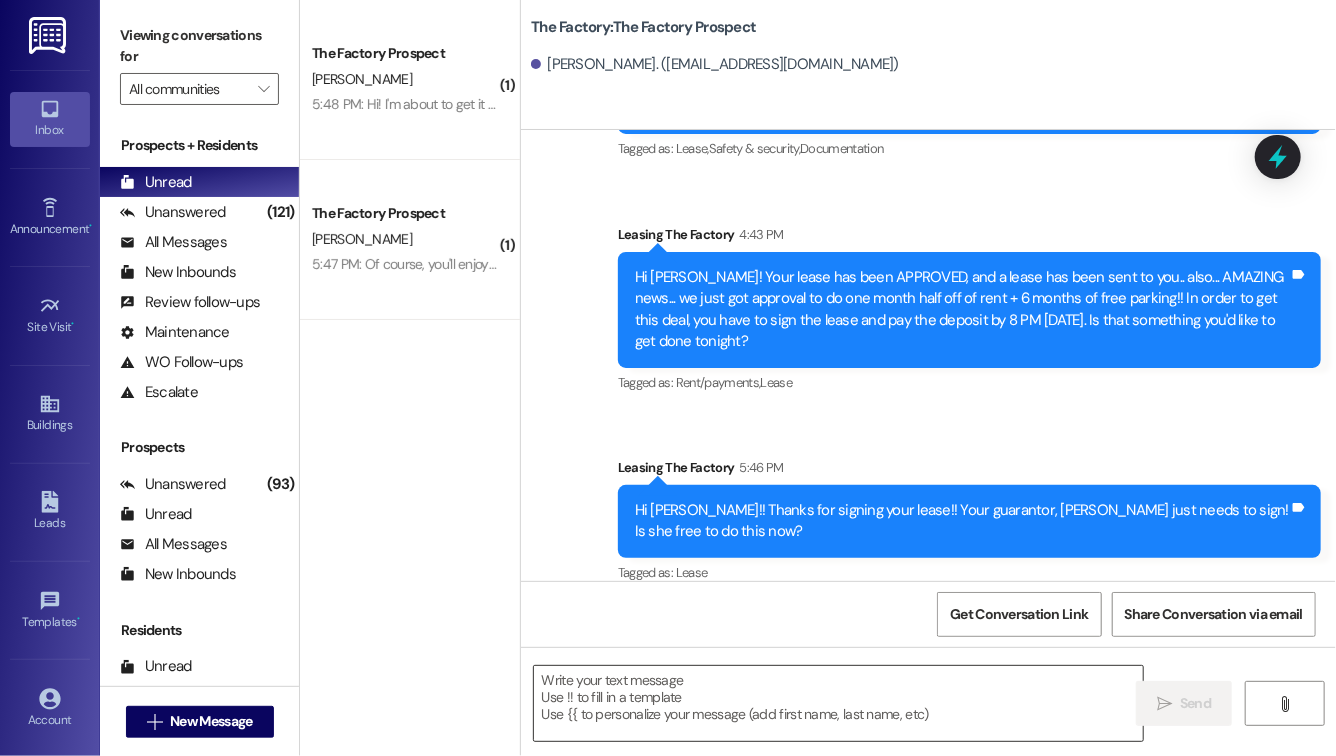 click at bounding box center [838, 703] 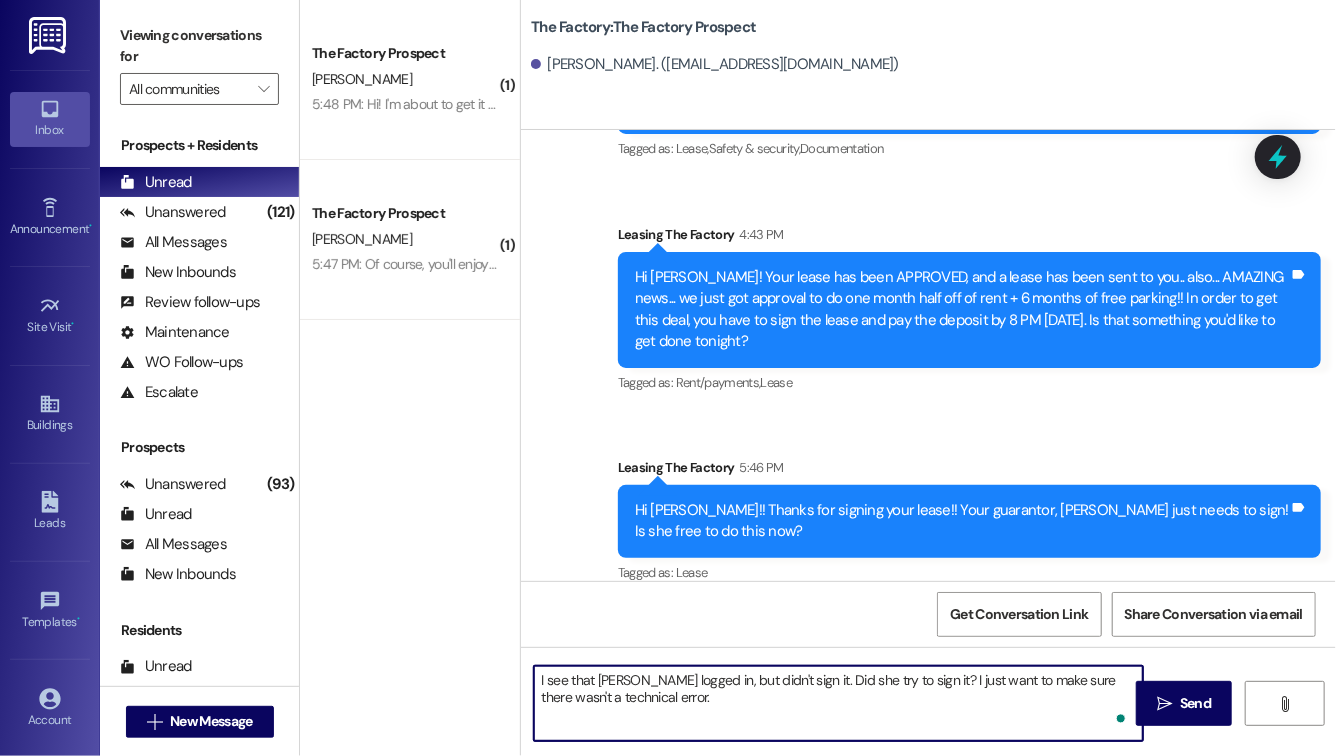 type on "I see that [PERSON_NAME] logged in, but didn't sign it. Did she try to sign it? I just want to make sure there wasn't a technical error." 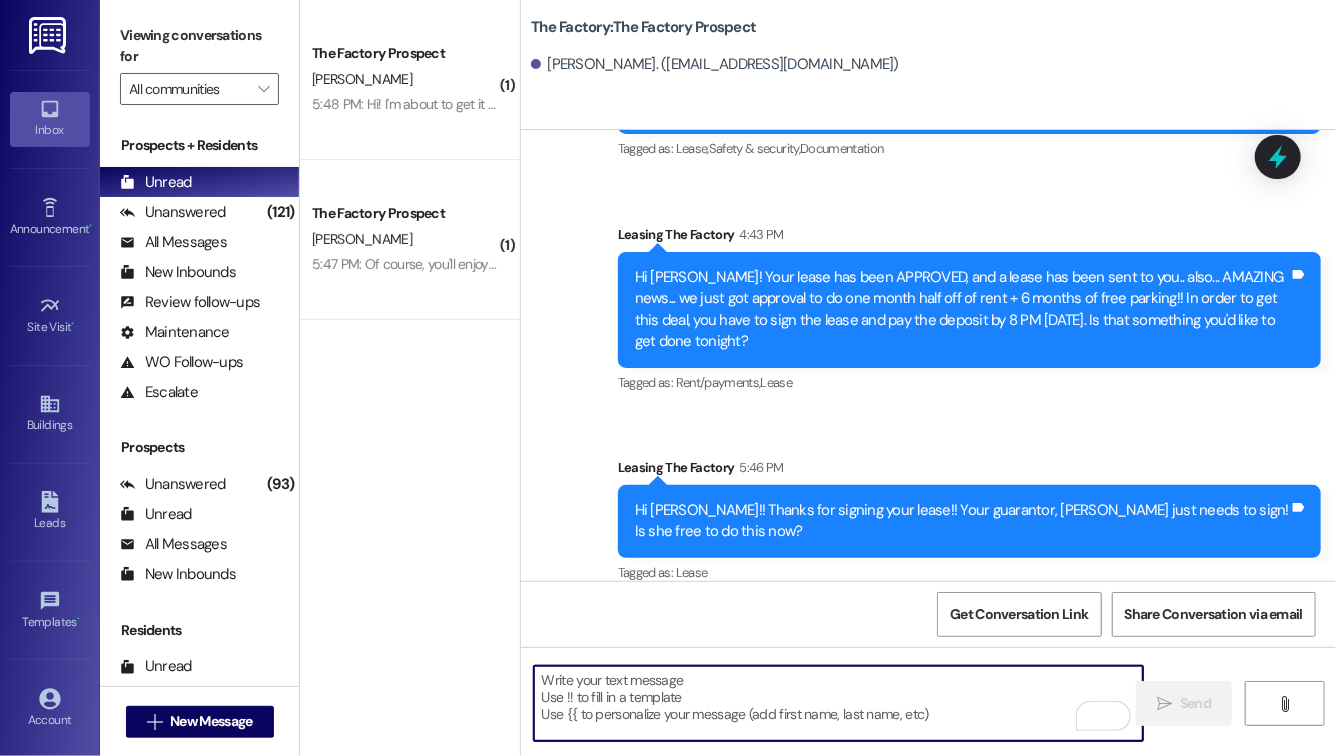 scroll, scrollTop: 637, scrollLeft: 0, axis: vertical 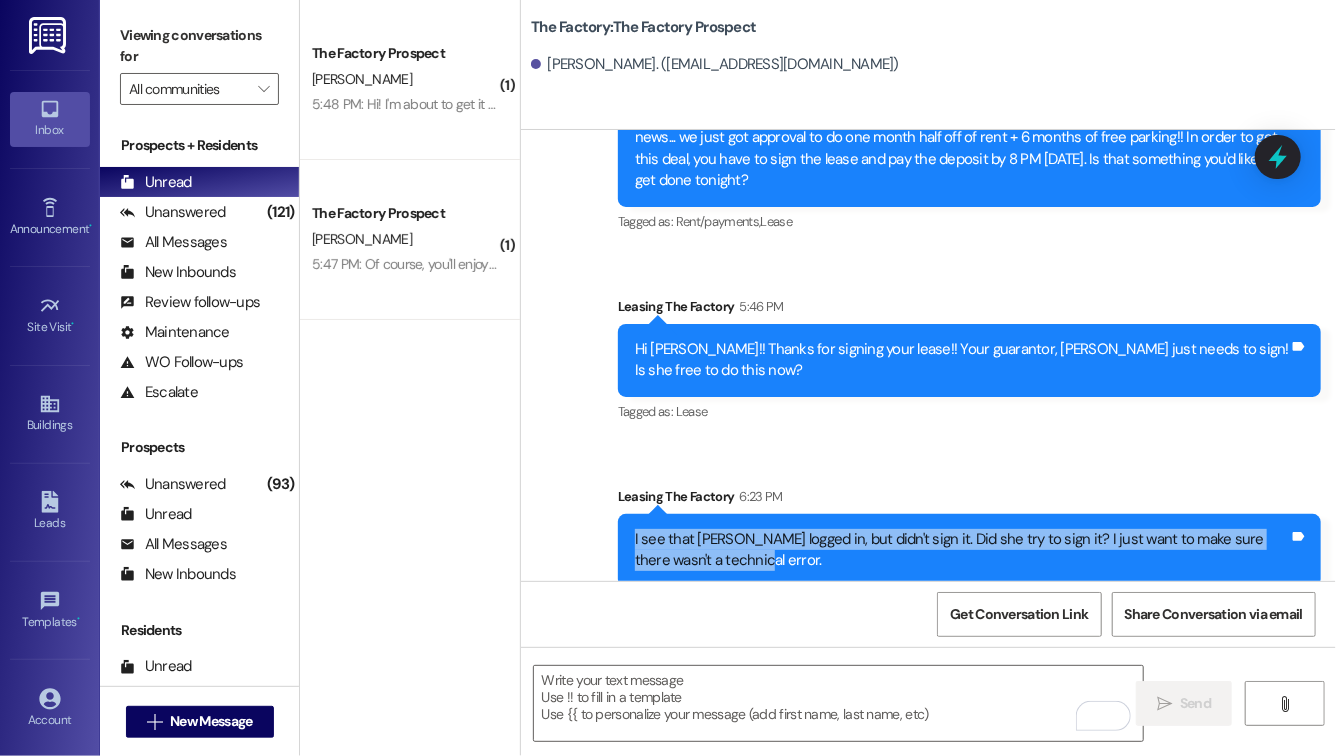 drag, startPoint x: 857, startPoint y: 555, endPoint x: 542, endPoint y: 518, distance: 317.16556 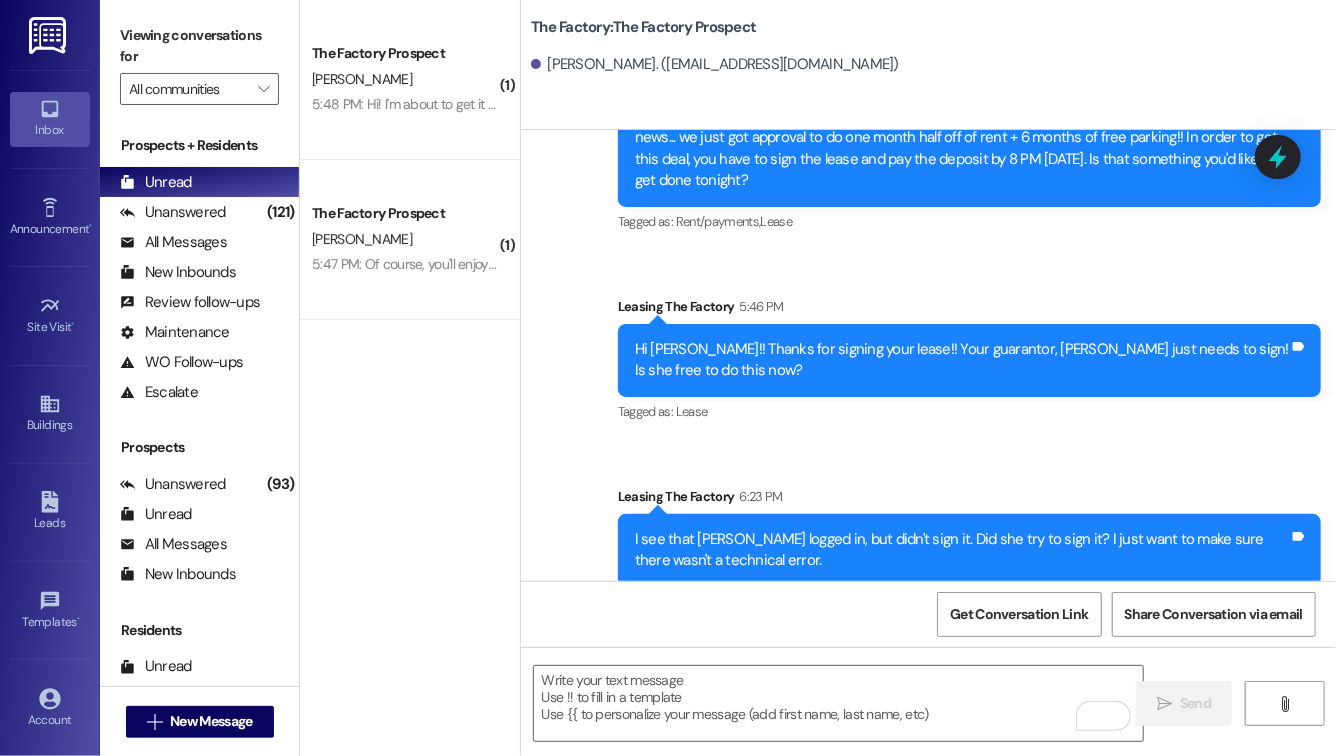 click on "Leasing The Factory 6:23 PM" at bounding box center [969, 500] 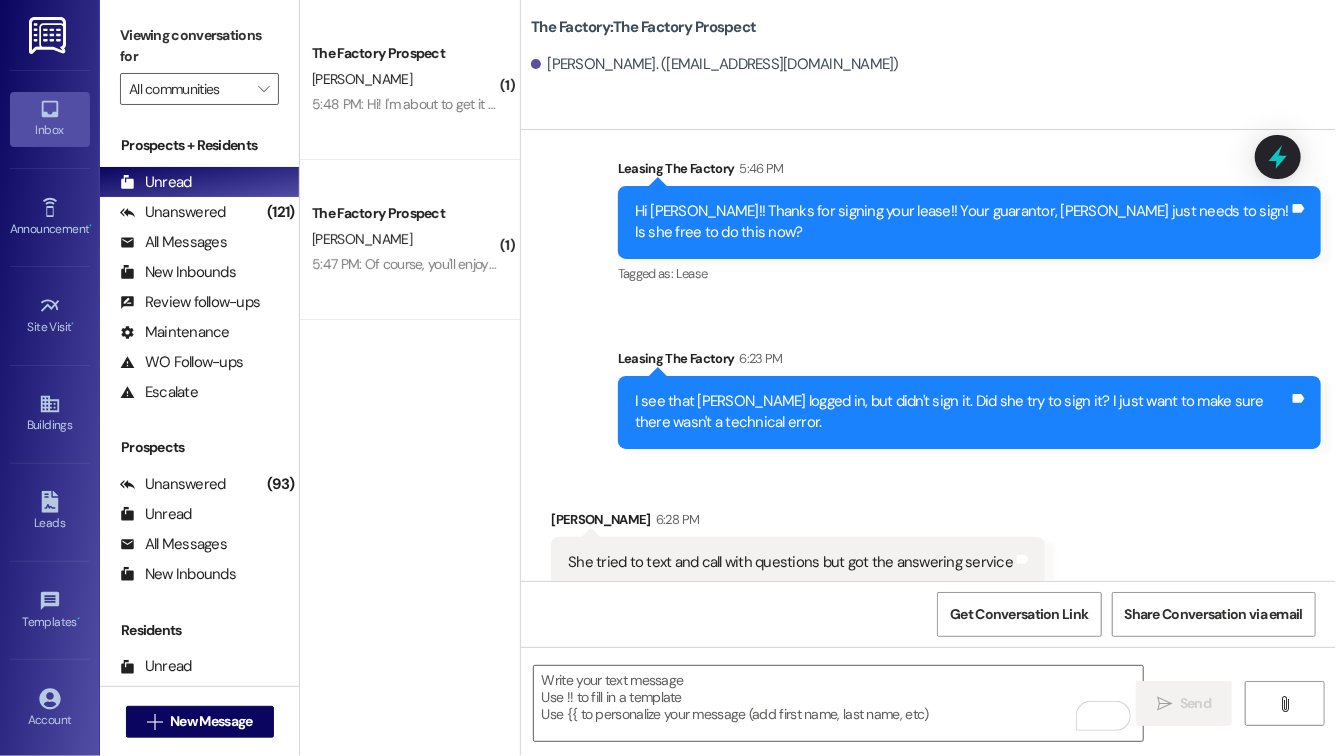 scroll, scrollTop: 776, scrollLeft: 0, axis: vertical 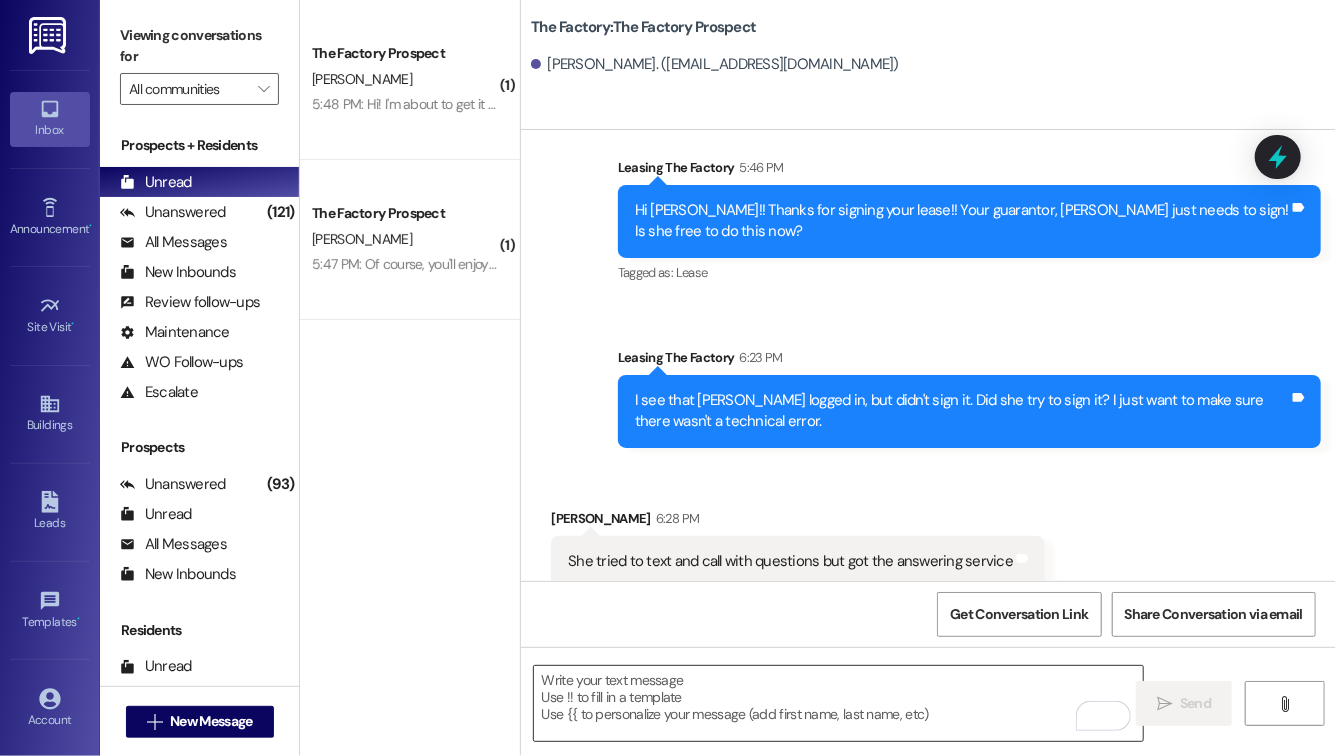 click at bounding box center [838, 703] 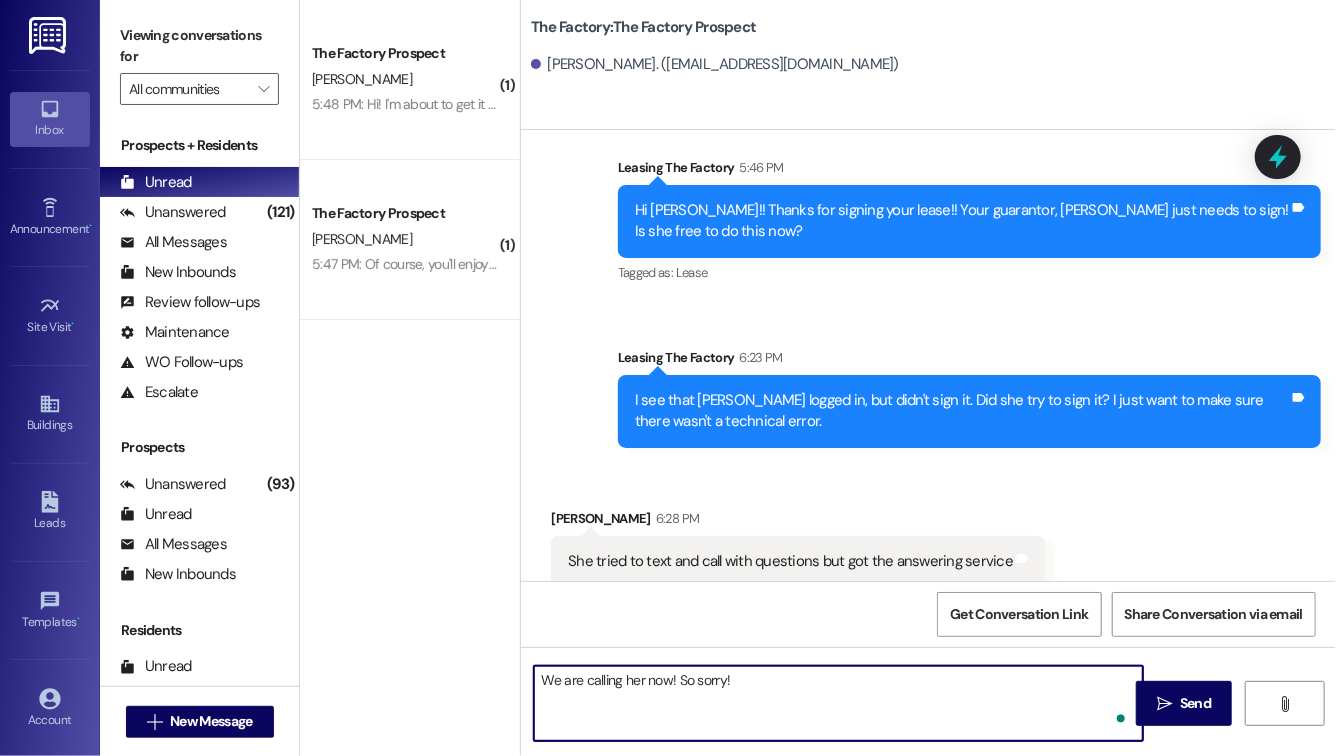 type on "We are calling her now! So sorry!!" 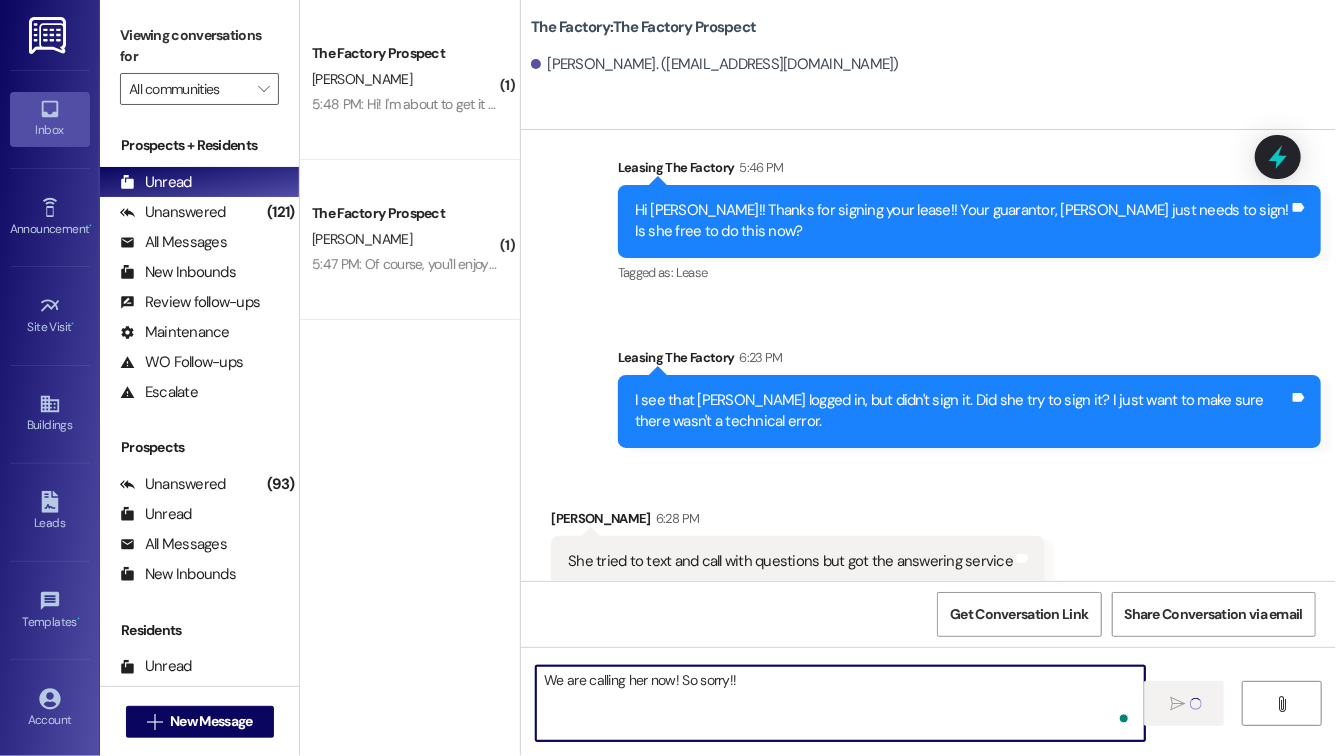 type 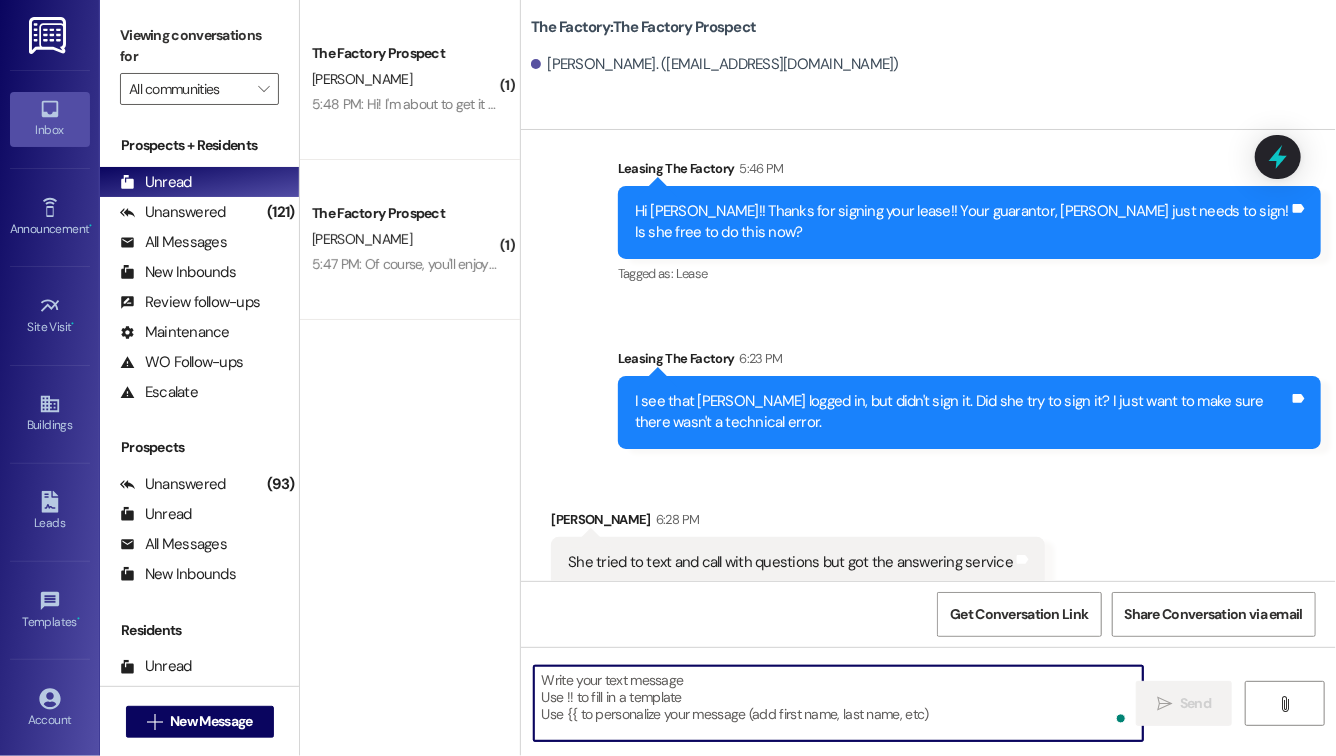 scroll, scrollTop: 915, scrollLeft: 0, axis: vertical 